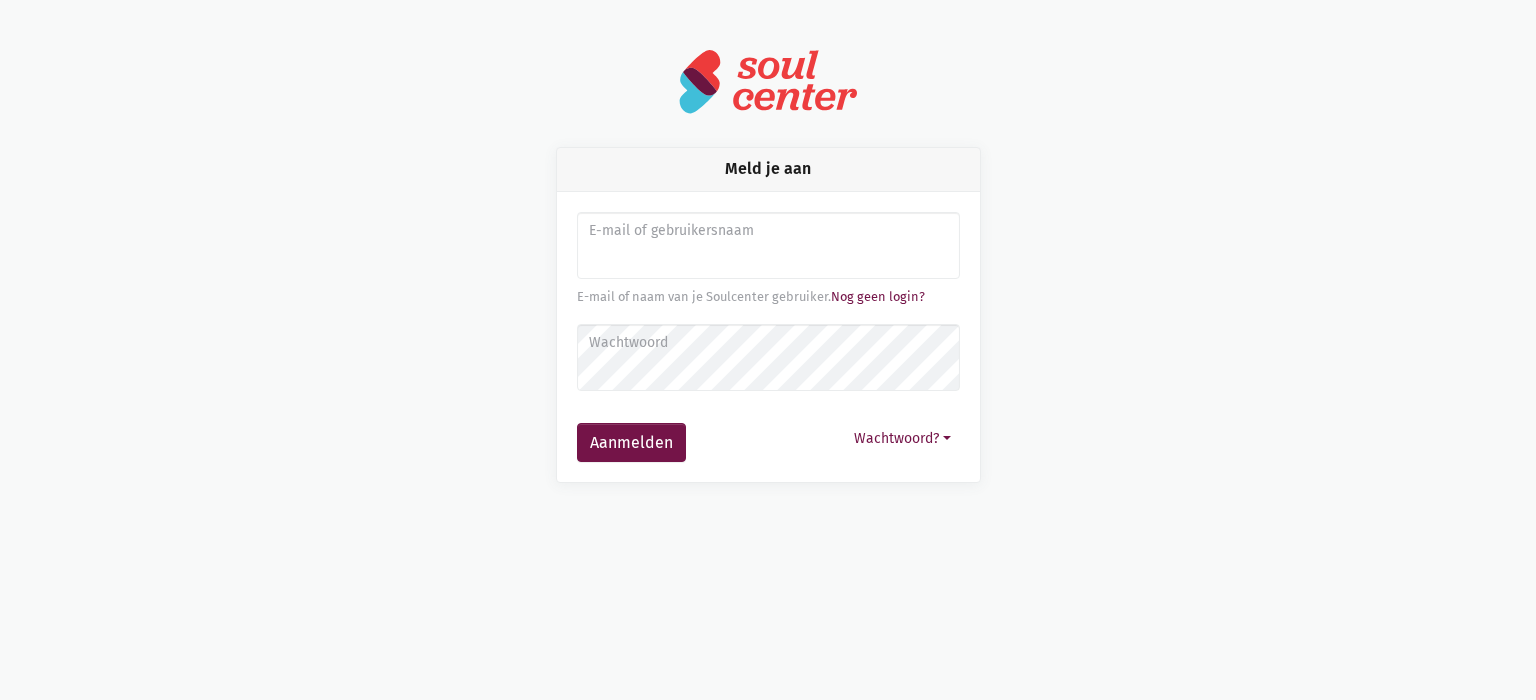 scroll, scrollTop: 0, scrollLeft: 0, axis: both 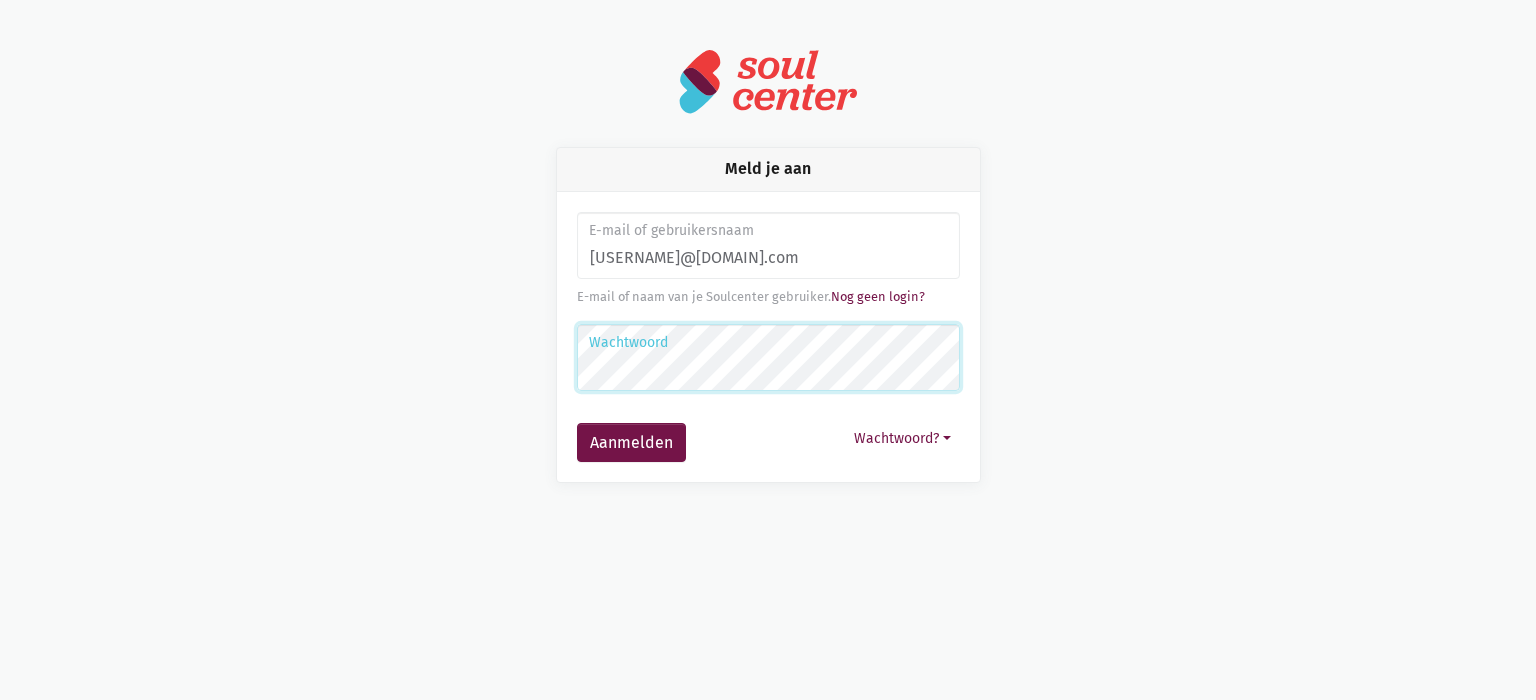 click on "Aanmelden" at bounding box center [631, 443] 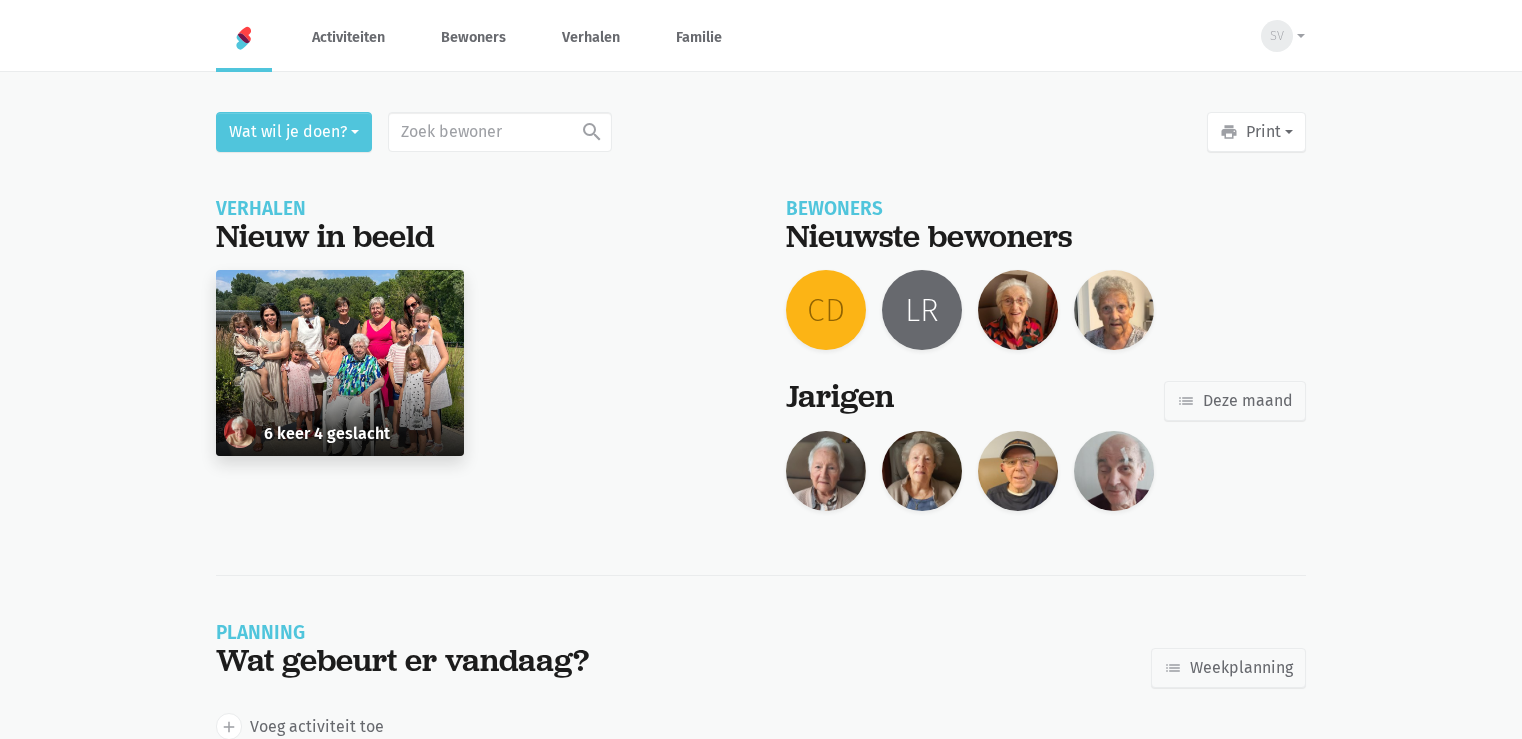 scroll, scrollTop: 0, scrollLeft: 0, axis: both 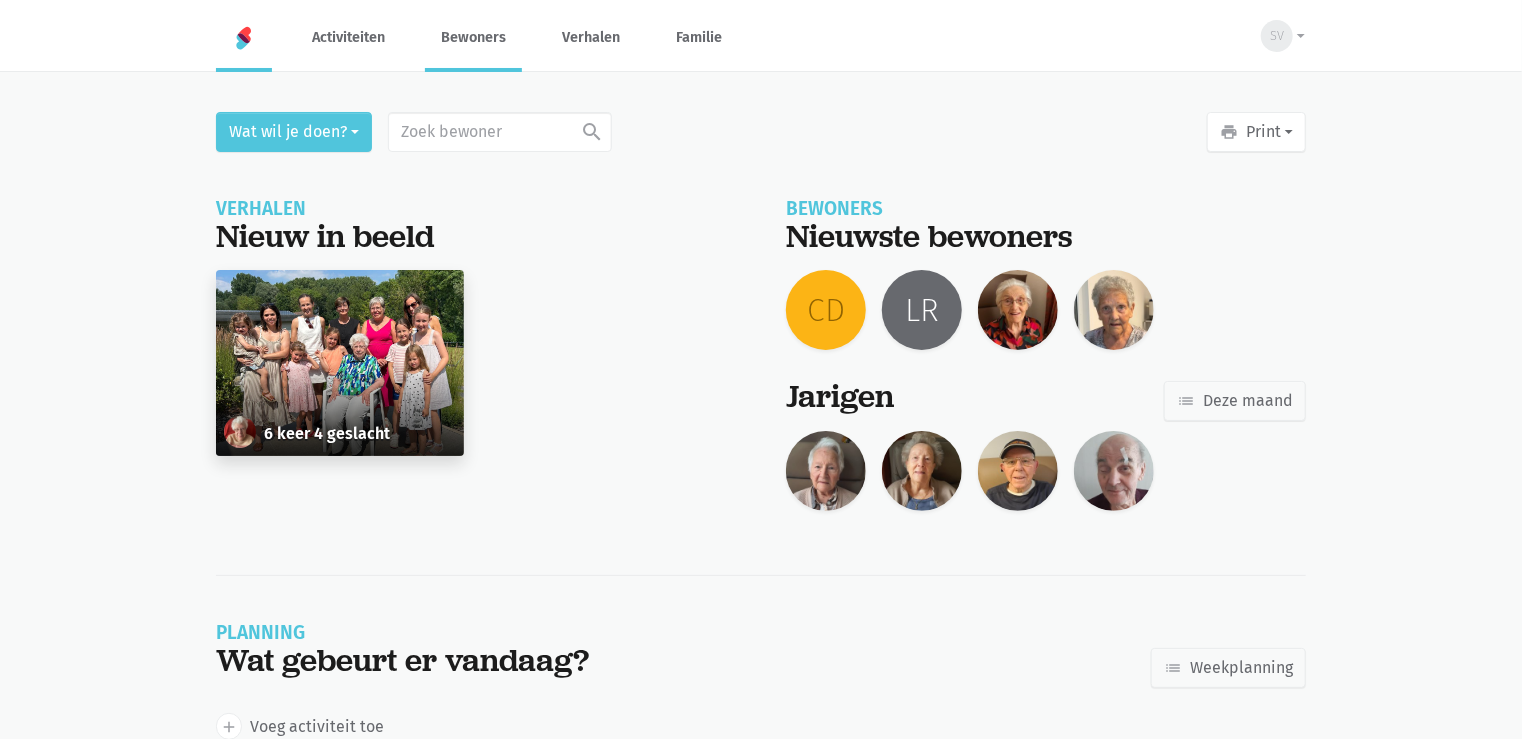 click on "Bewoners" at bounding box center [473, 37] 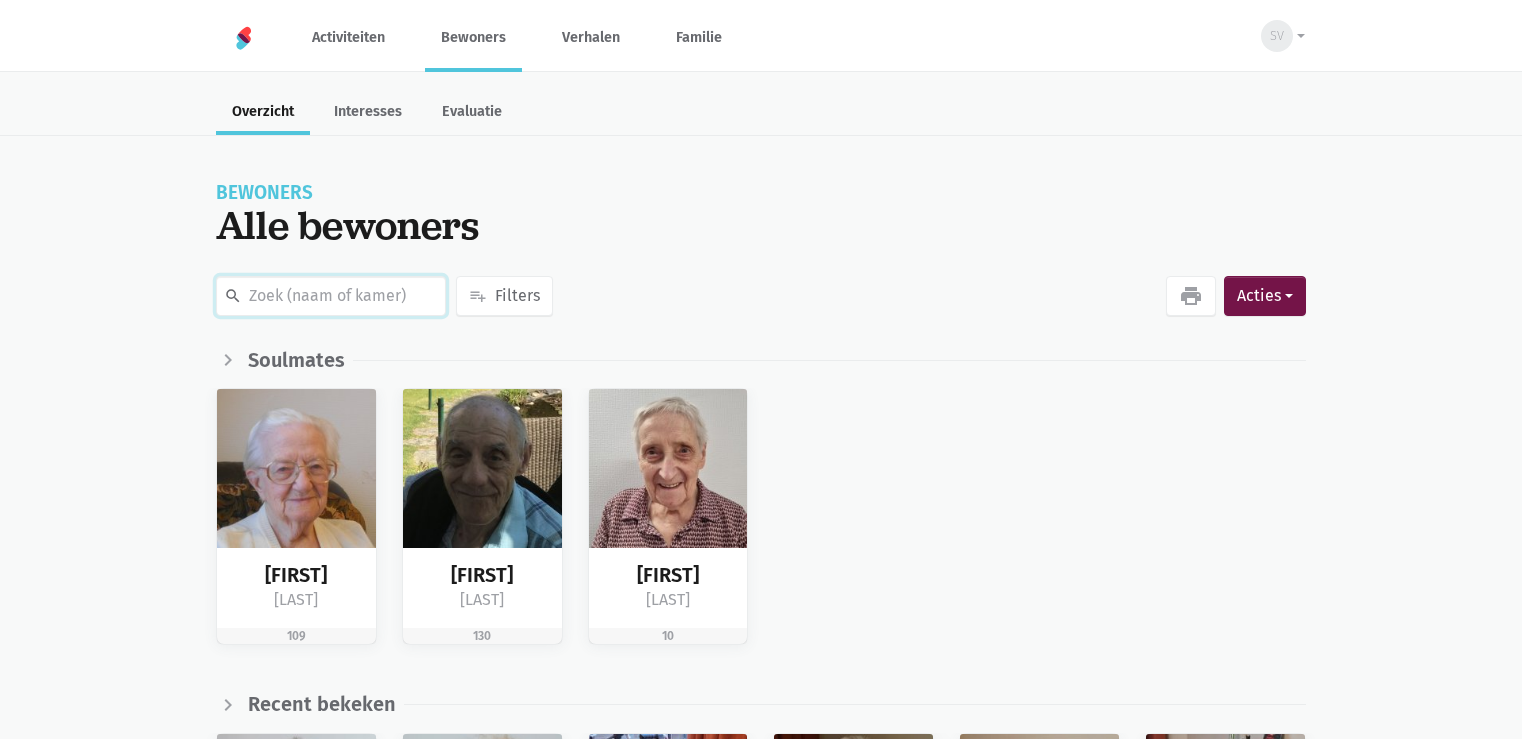 click at bounding box center [331, 296] 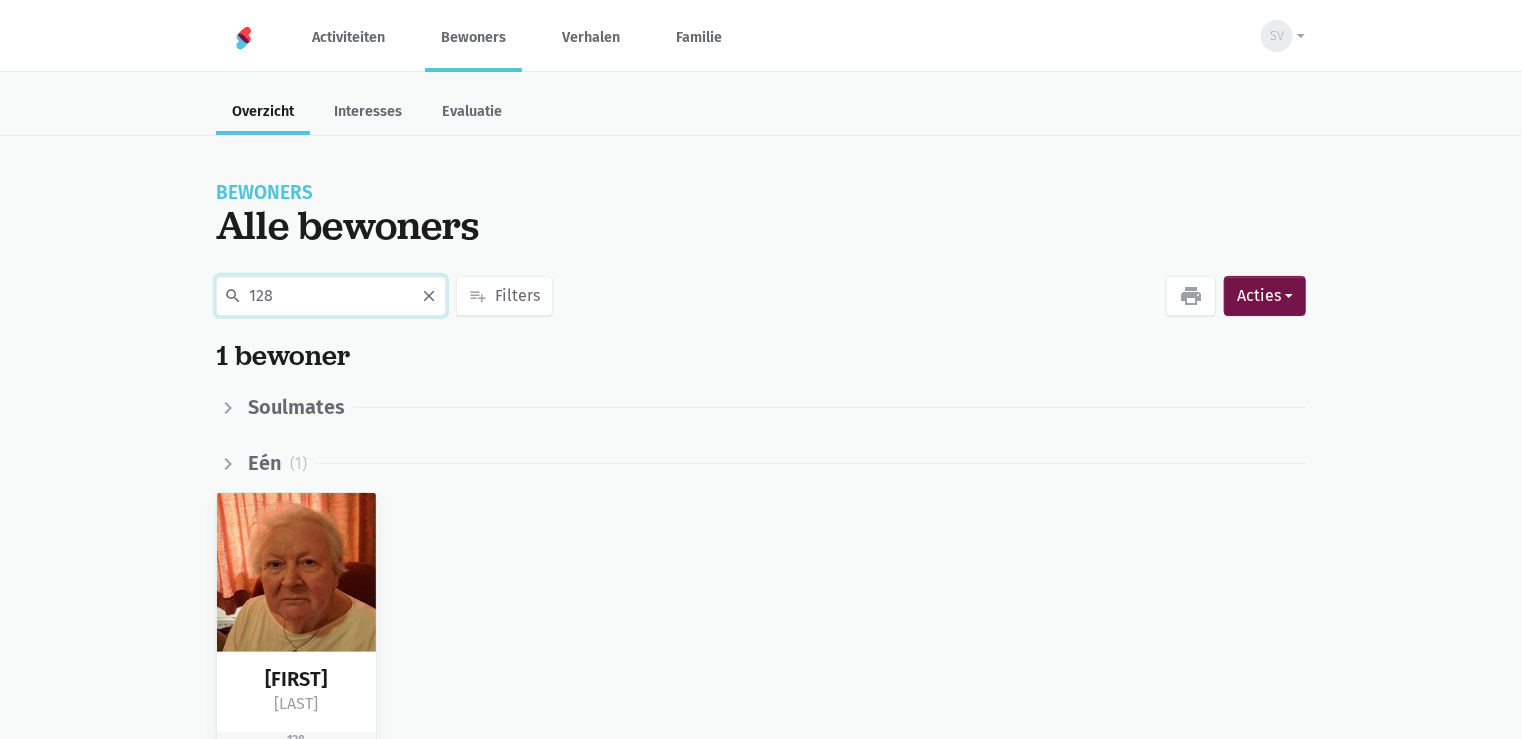 click on "128" at bounding box center (331, 296) 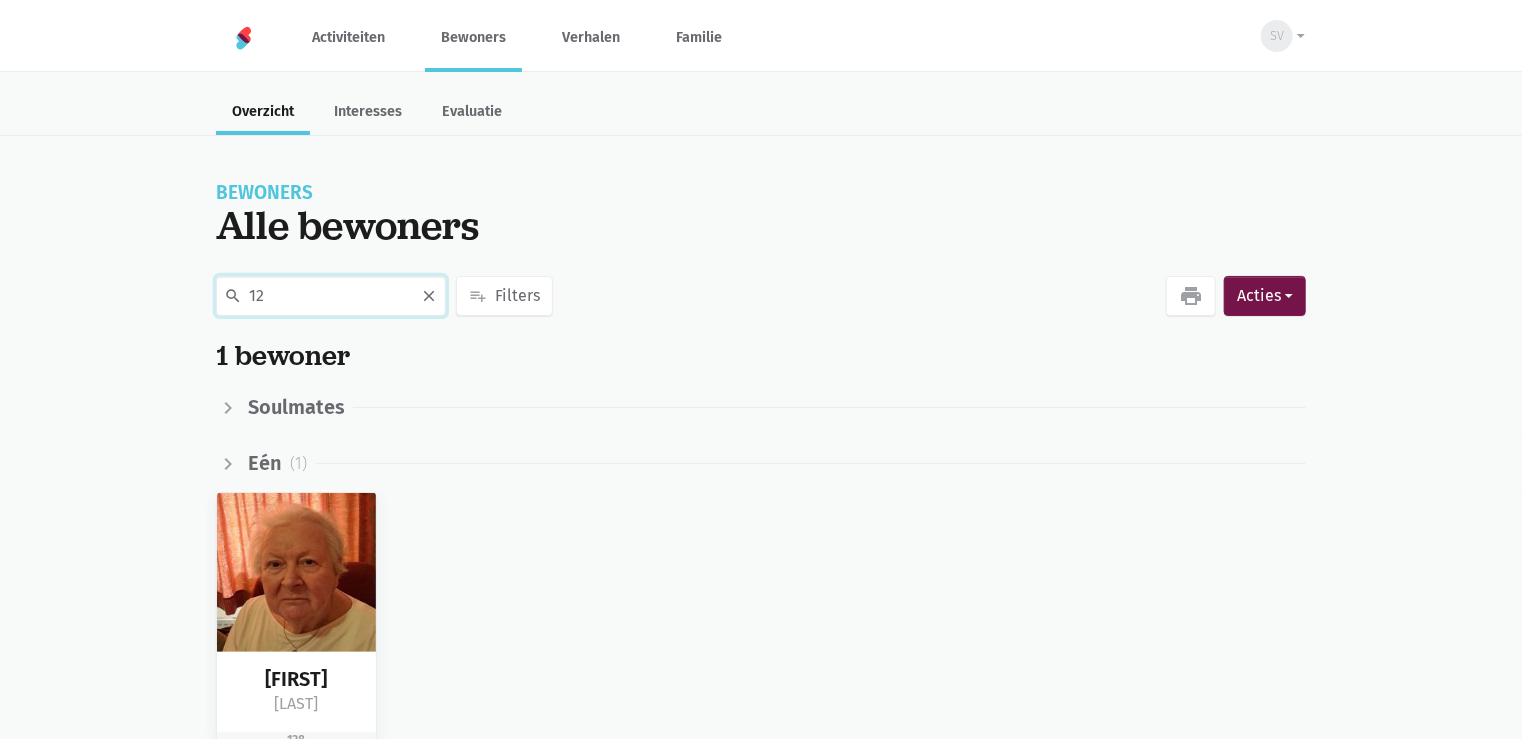type on "1" 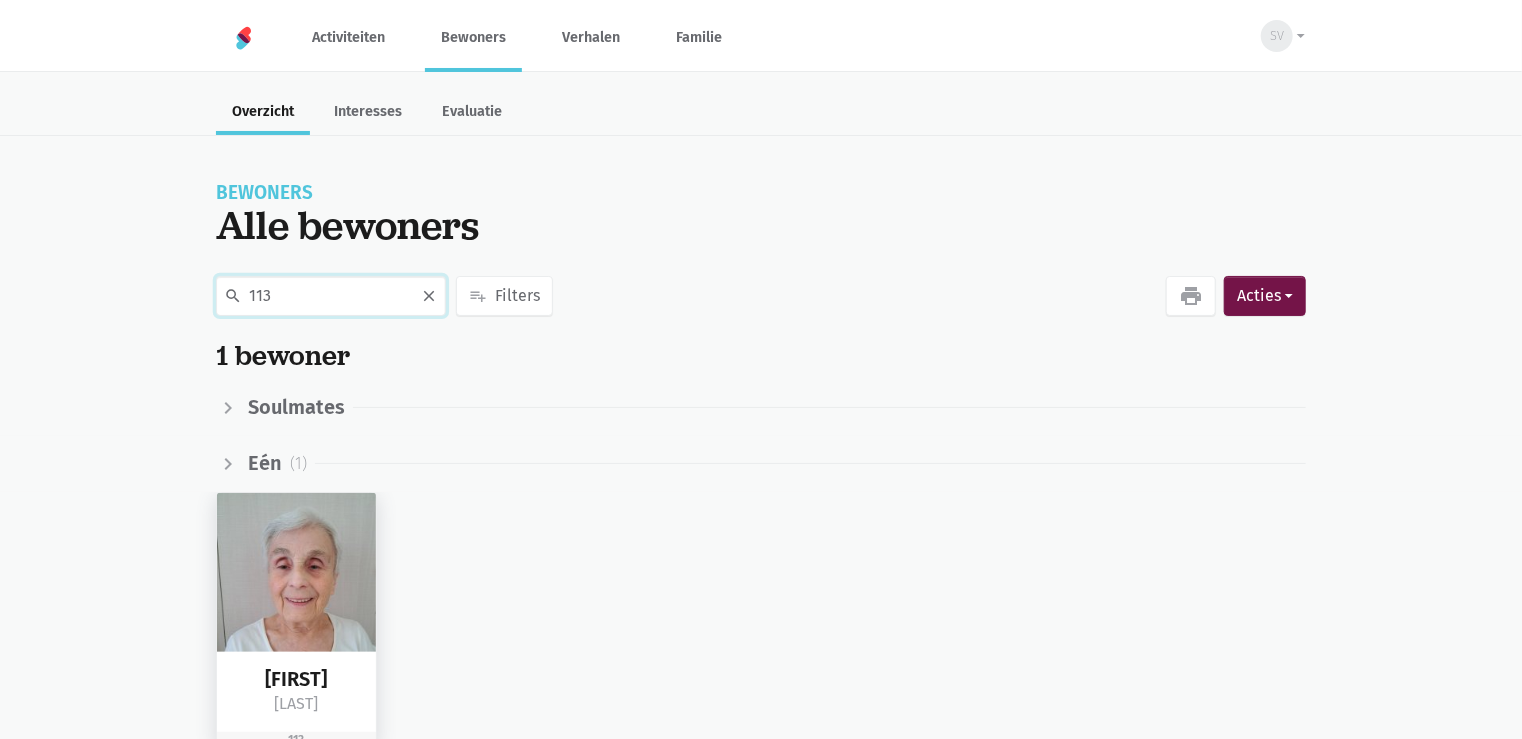 type on "113" 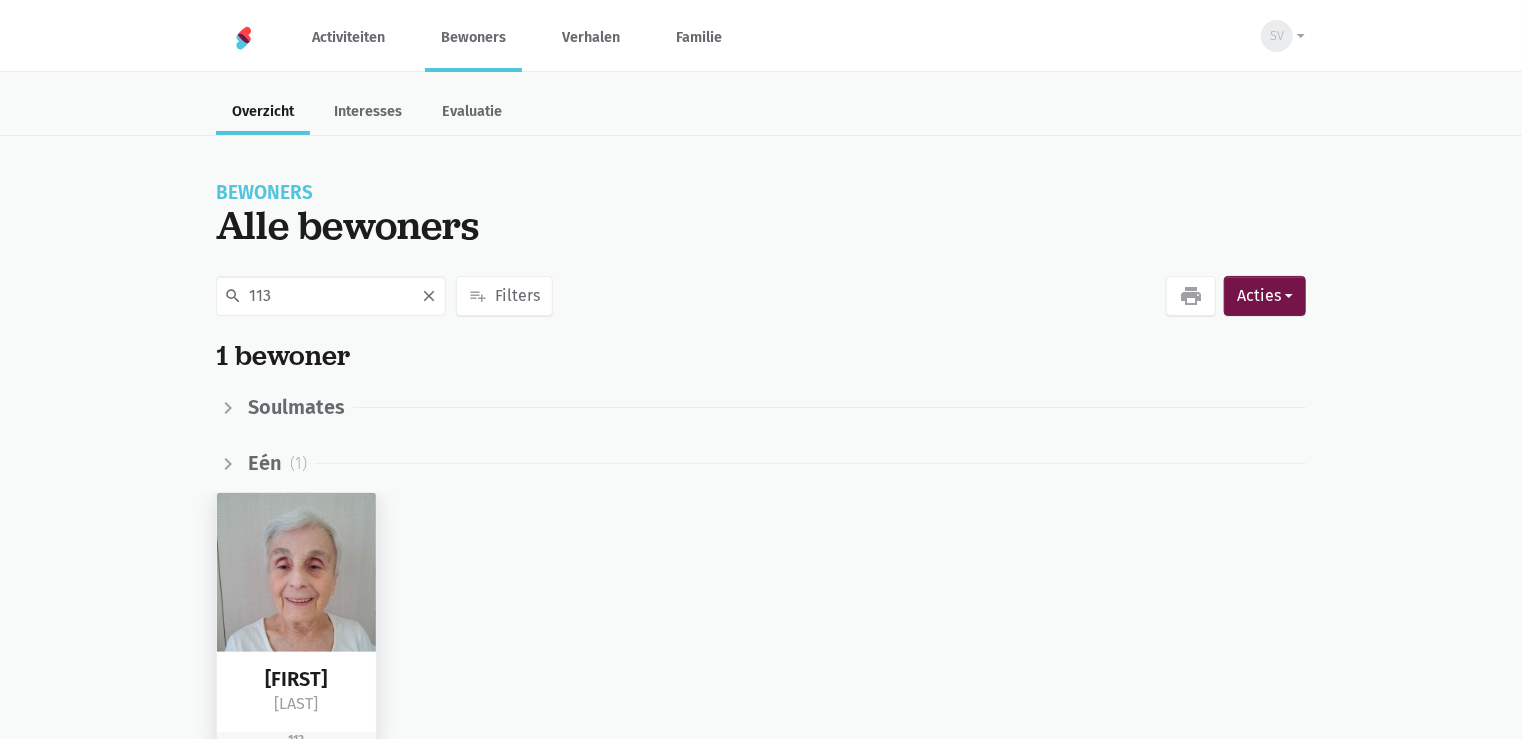 click at bounding box center [296, 572] 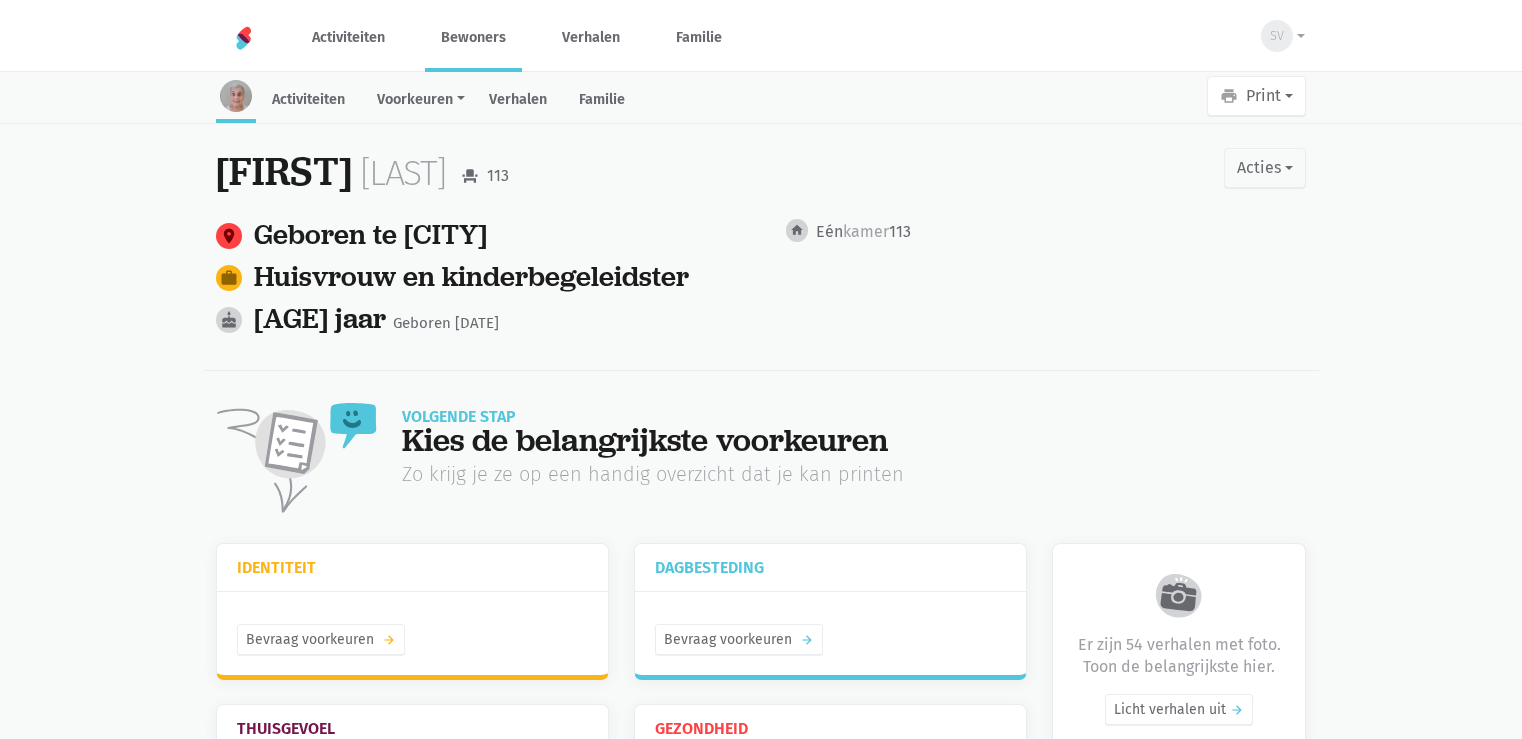 scroll, scrollTop: 0, scrollLeft: 0, axis: both 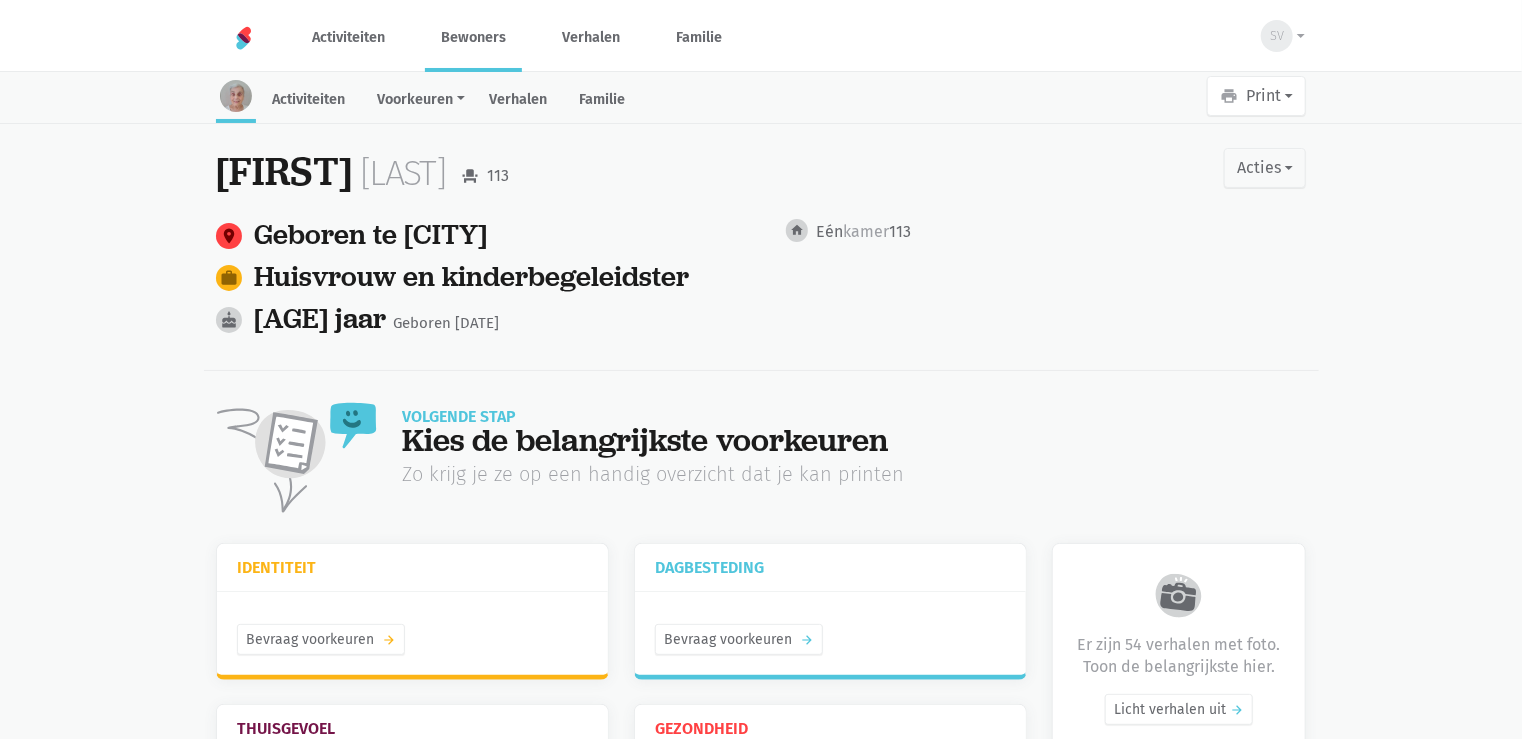 click on "Bewoners" at bounding box center [473, 37] 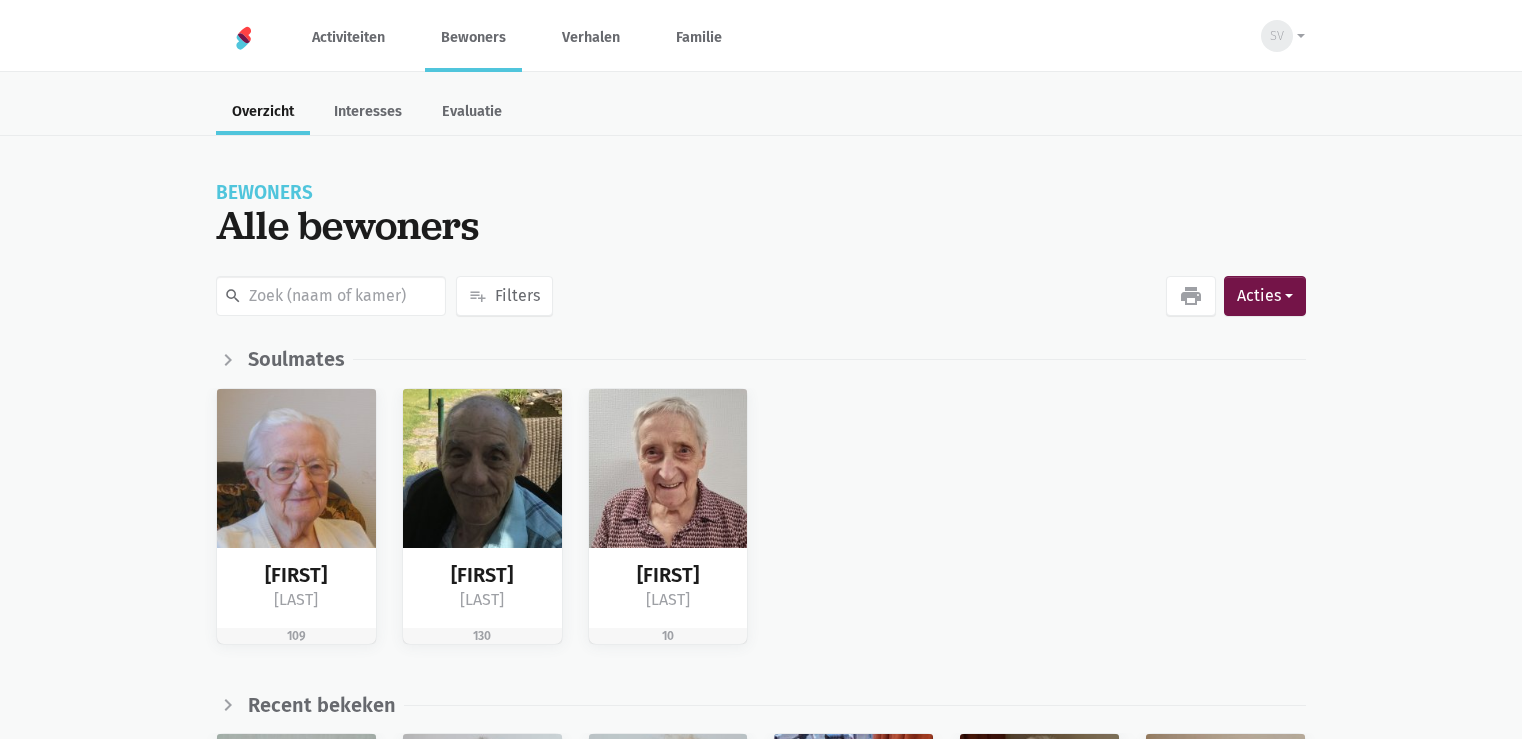 scroll, scrollTop: 0, scrollLeft: 0, axis: both 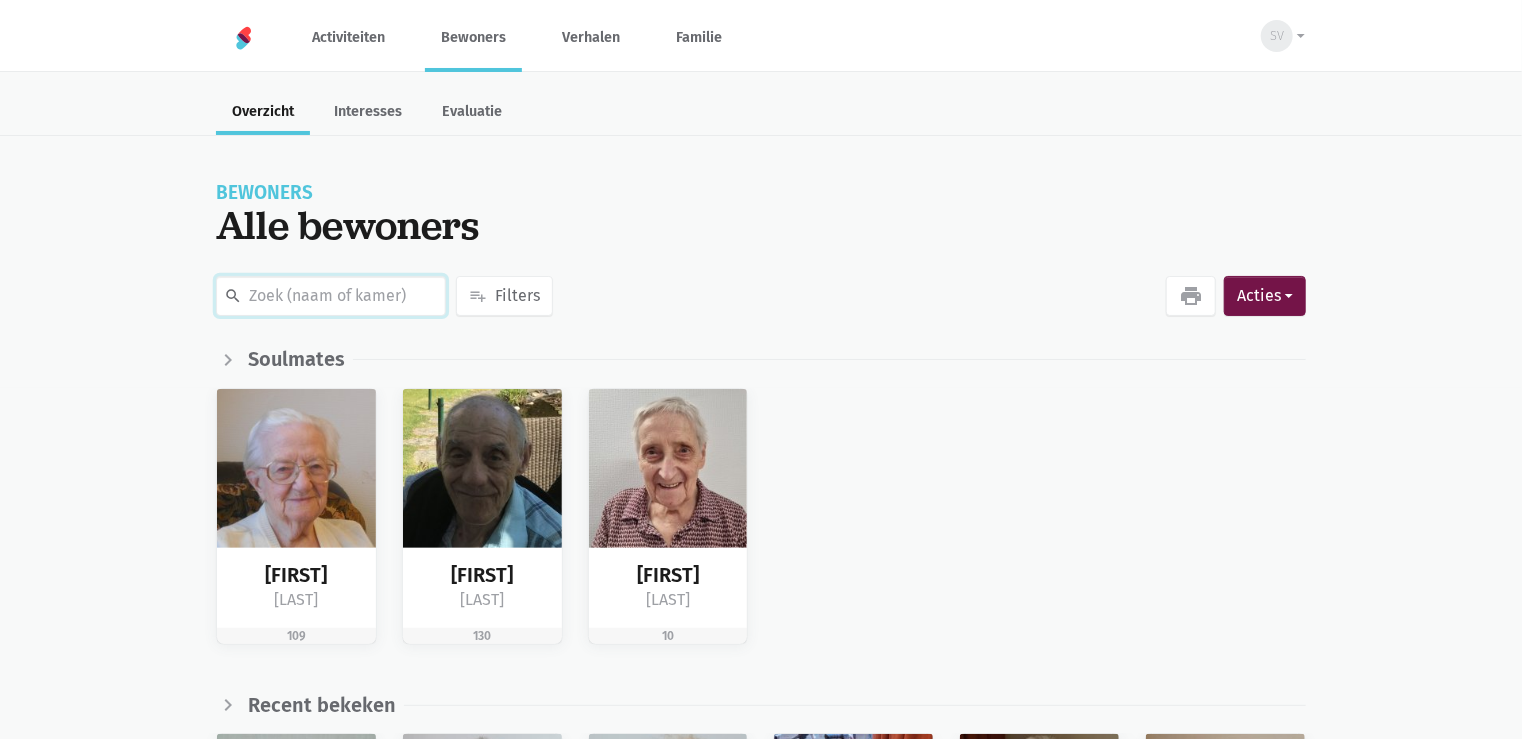 click at bounding box center [331, 296] 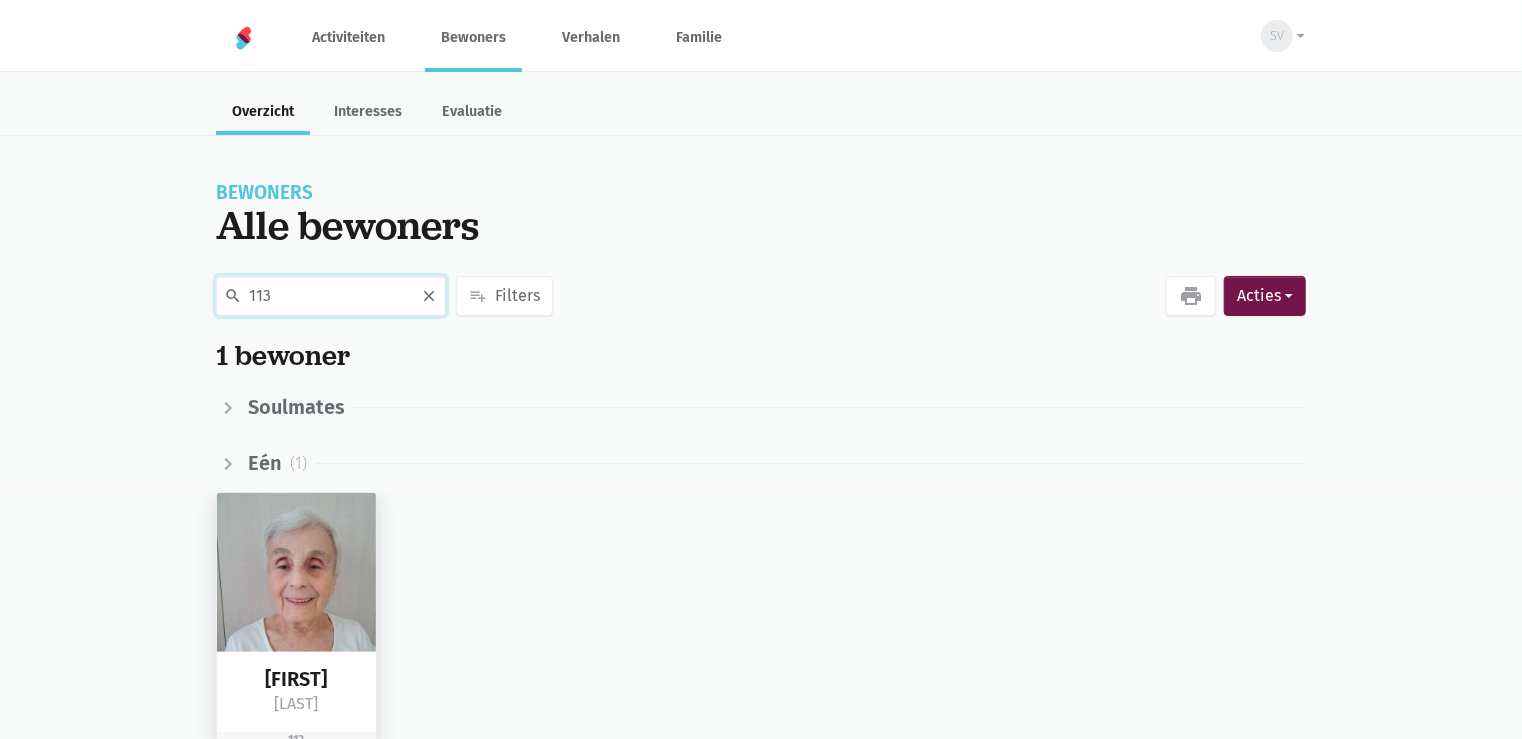 type on "113" 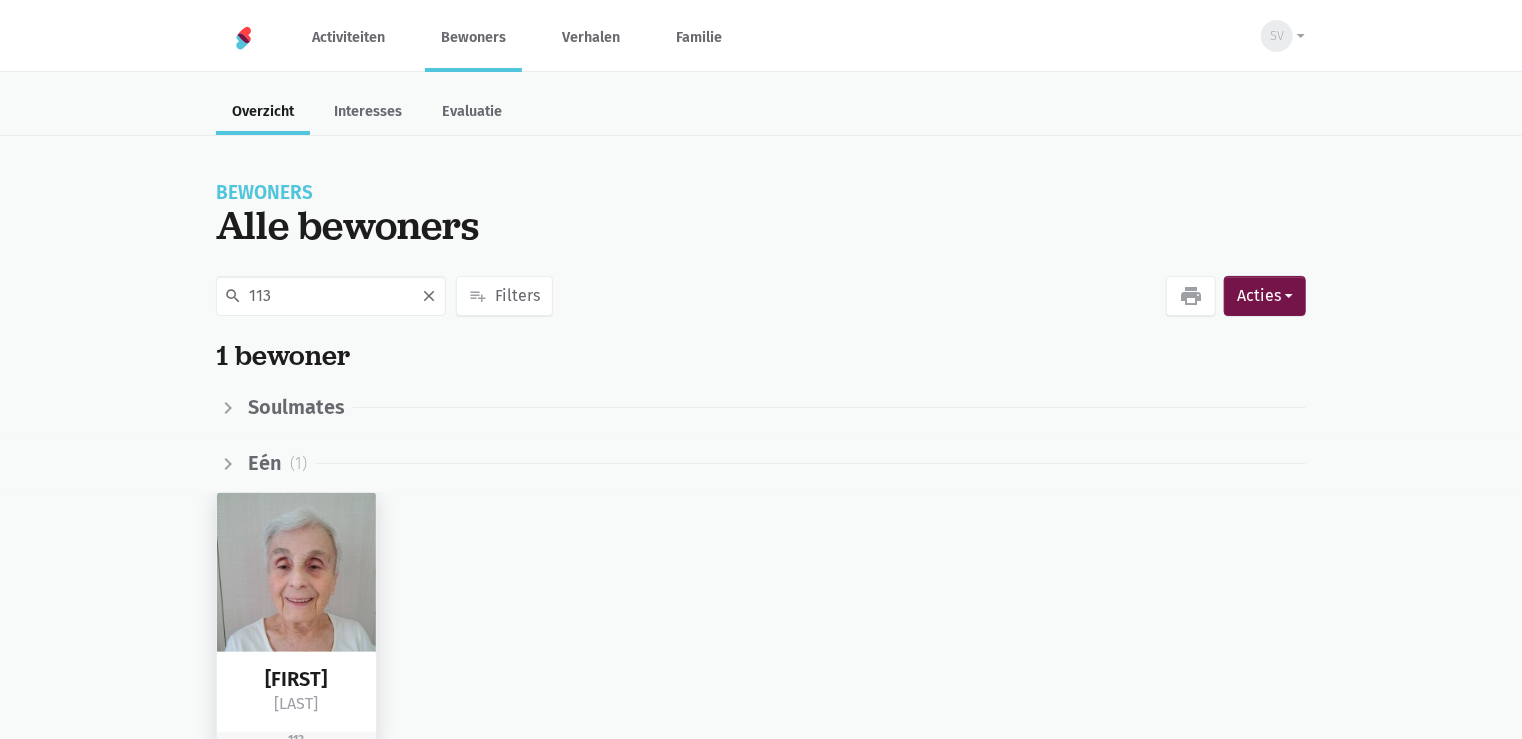 click at bounding box center (296, 572) 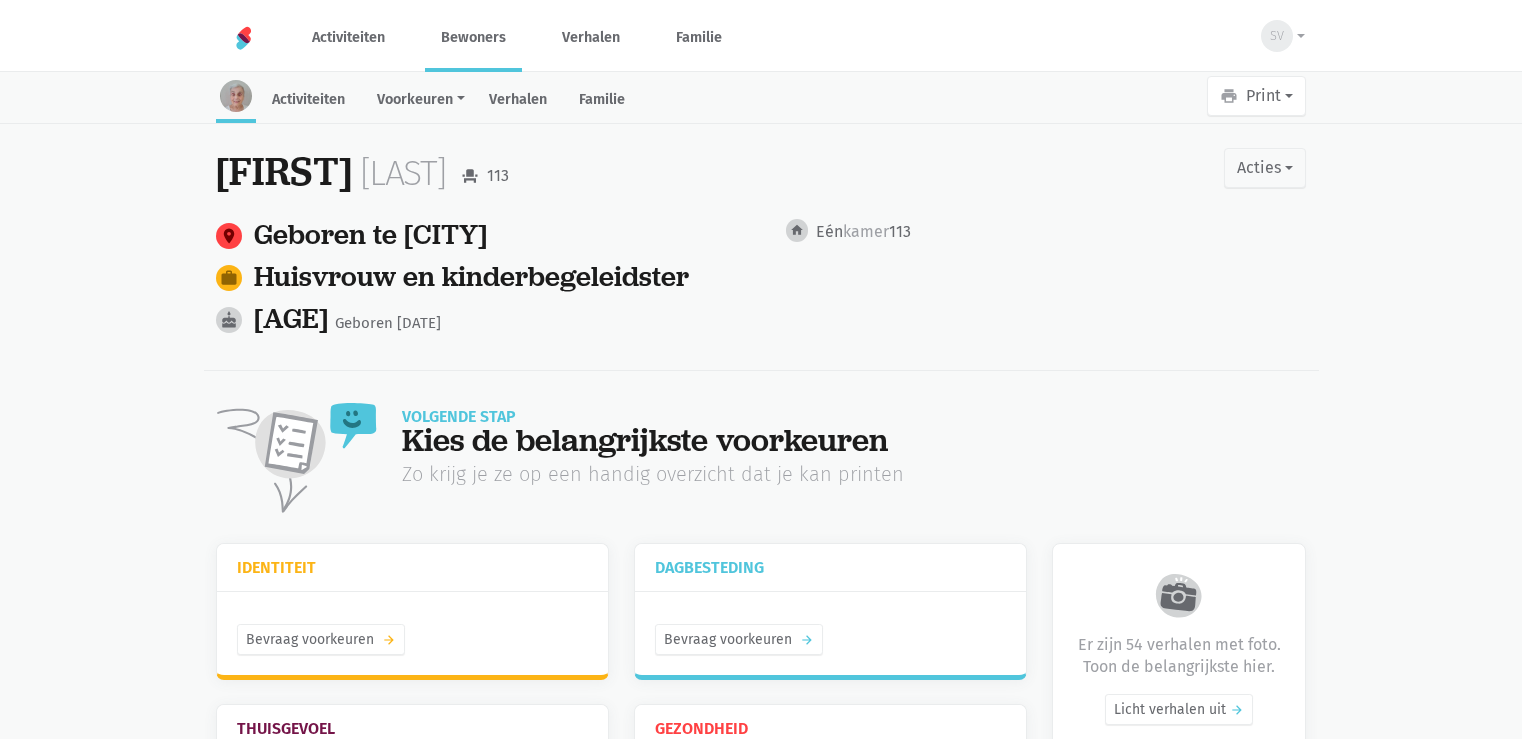 scroll, scrollTop: 0, scrollLeft: 0, axis: both 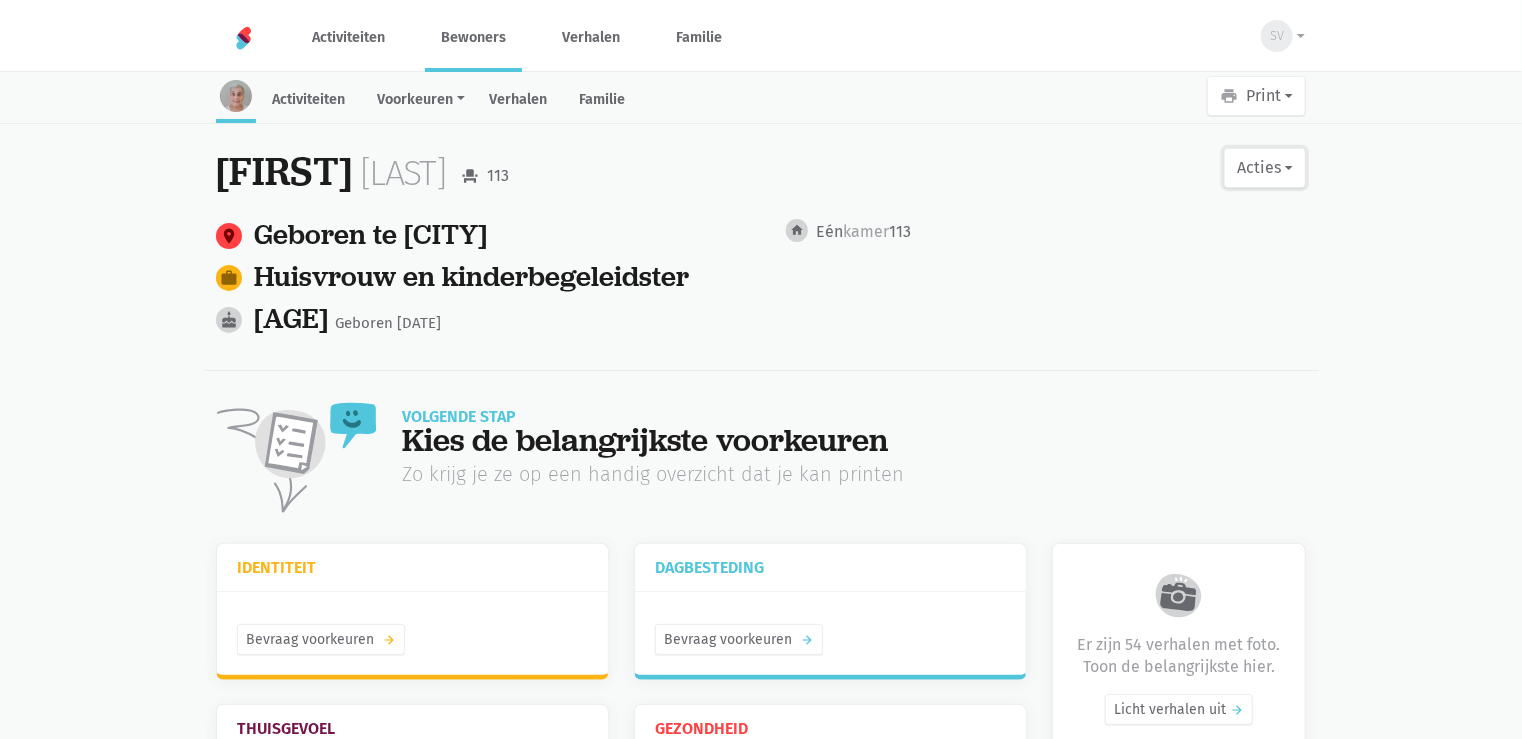 click on "Acties" at bounding box center (1265, 168) 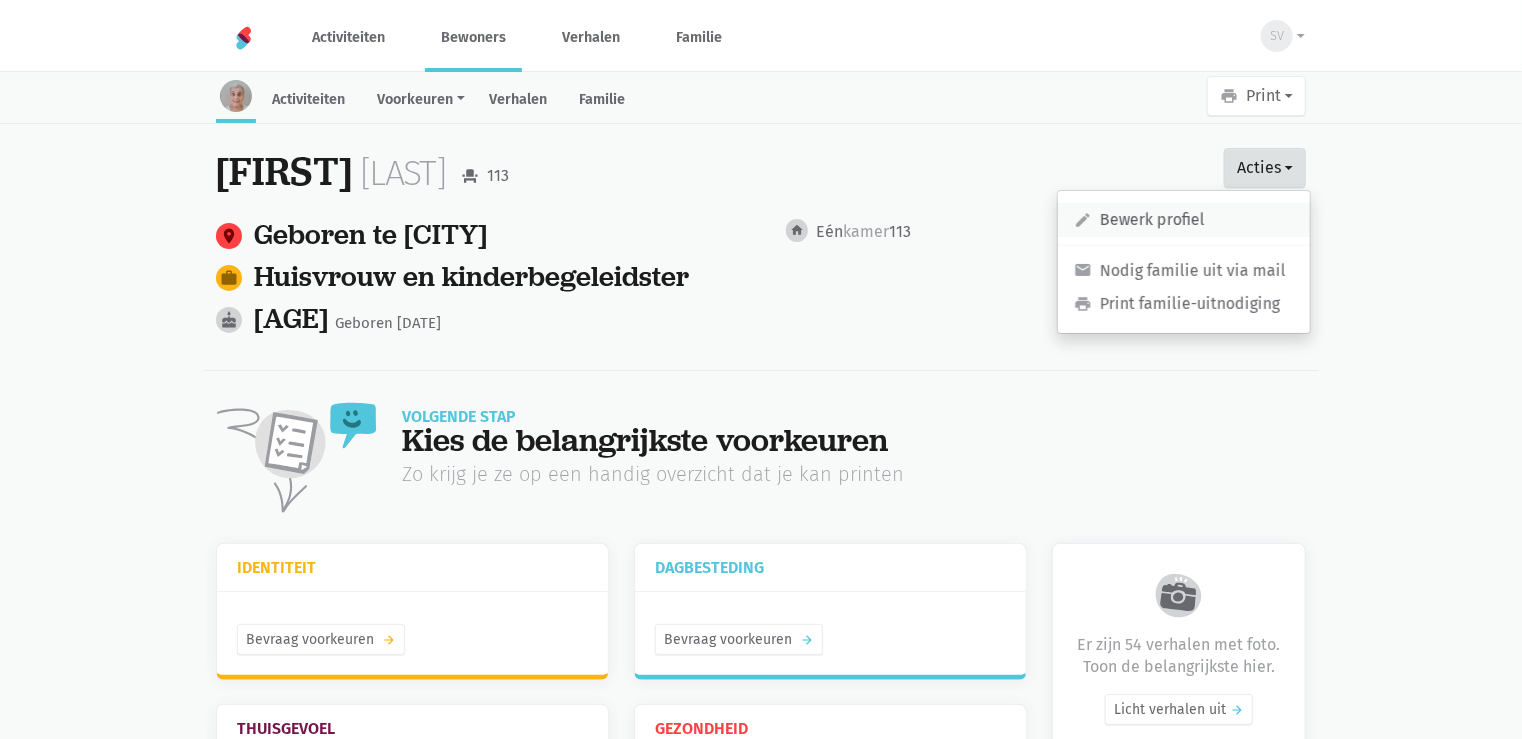 click on "edit
Bewerk profiel" at bounding box center (1184, 220) 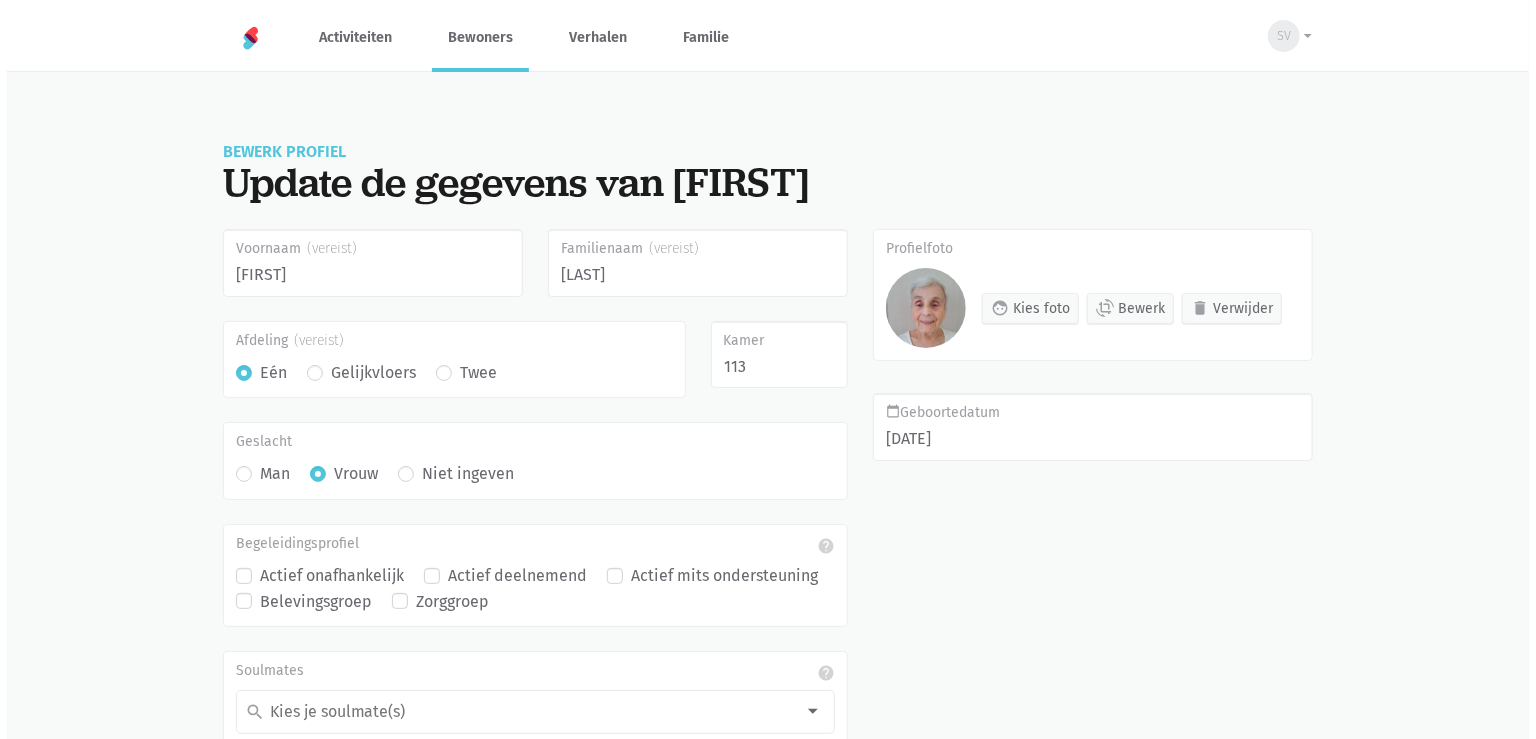 scroll, scrollTop: 156, scrollLeft: 0, axis: vertical 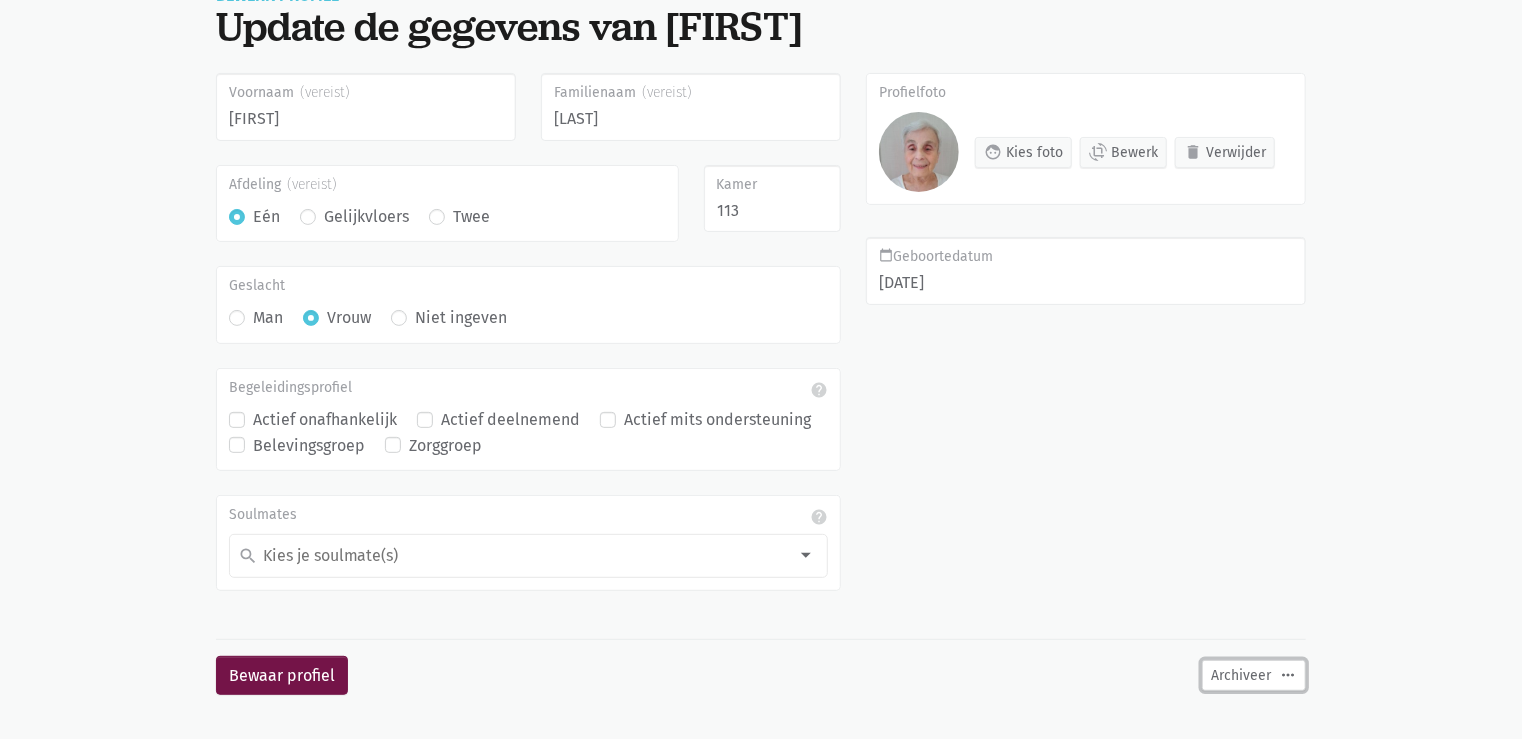 click on "Archiveer
more_horiz" at bounding box center (1254, 675) 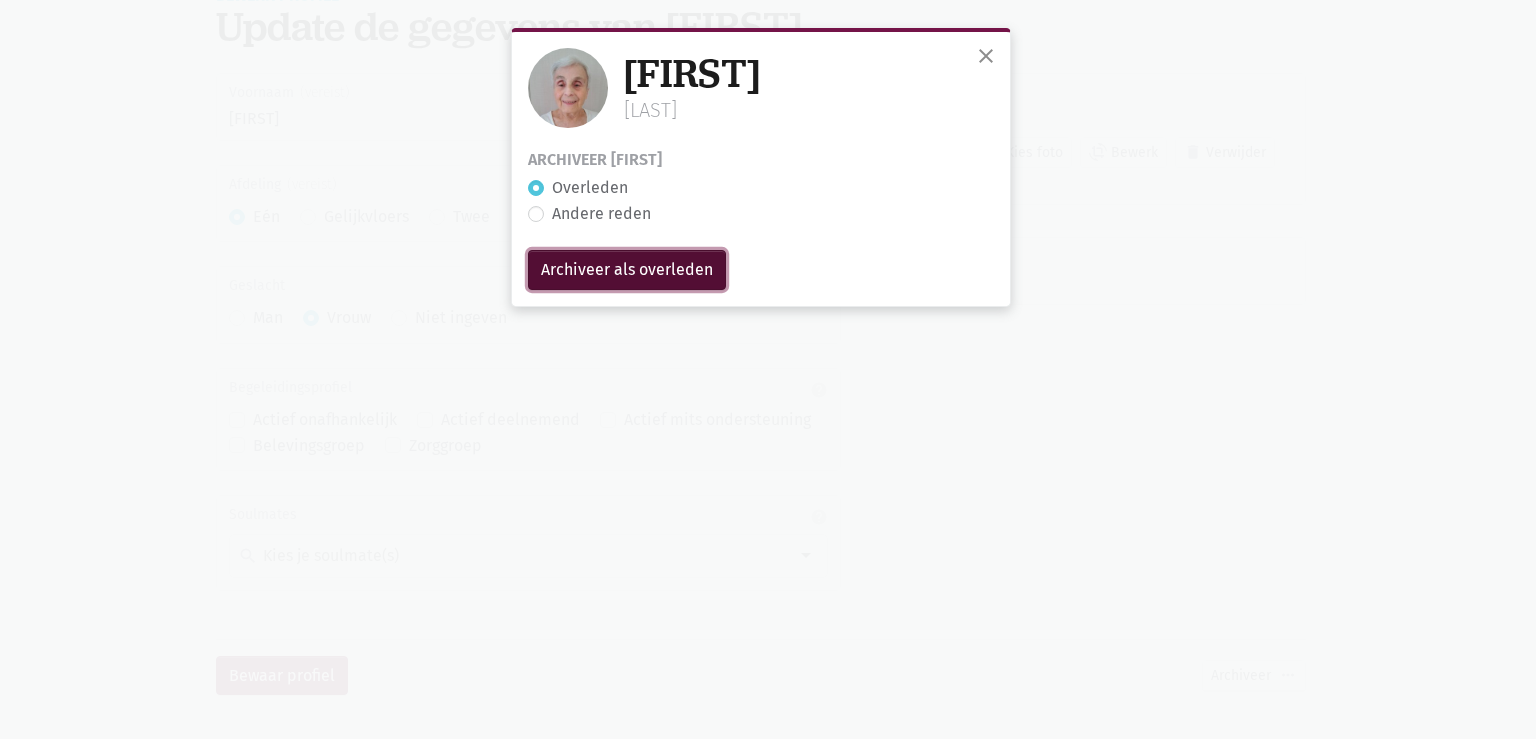 click on "Archiveer als overleden" at bounding box center (627, 270) 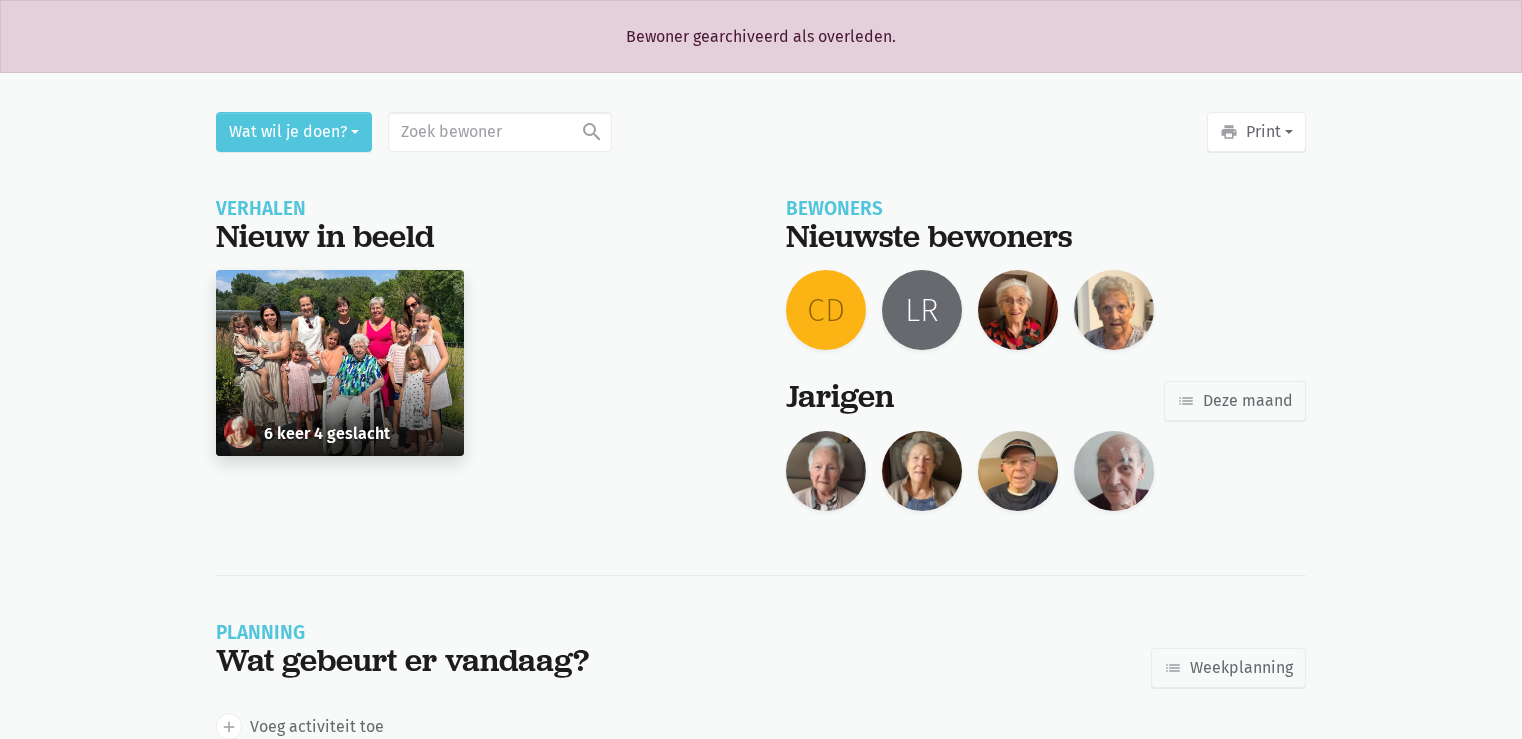scroll, scrollTop: 0, scrollLeft: 0, axis: both 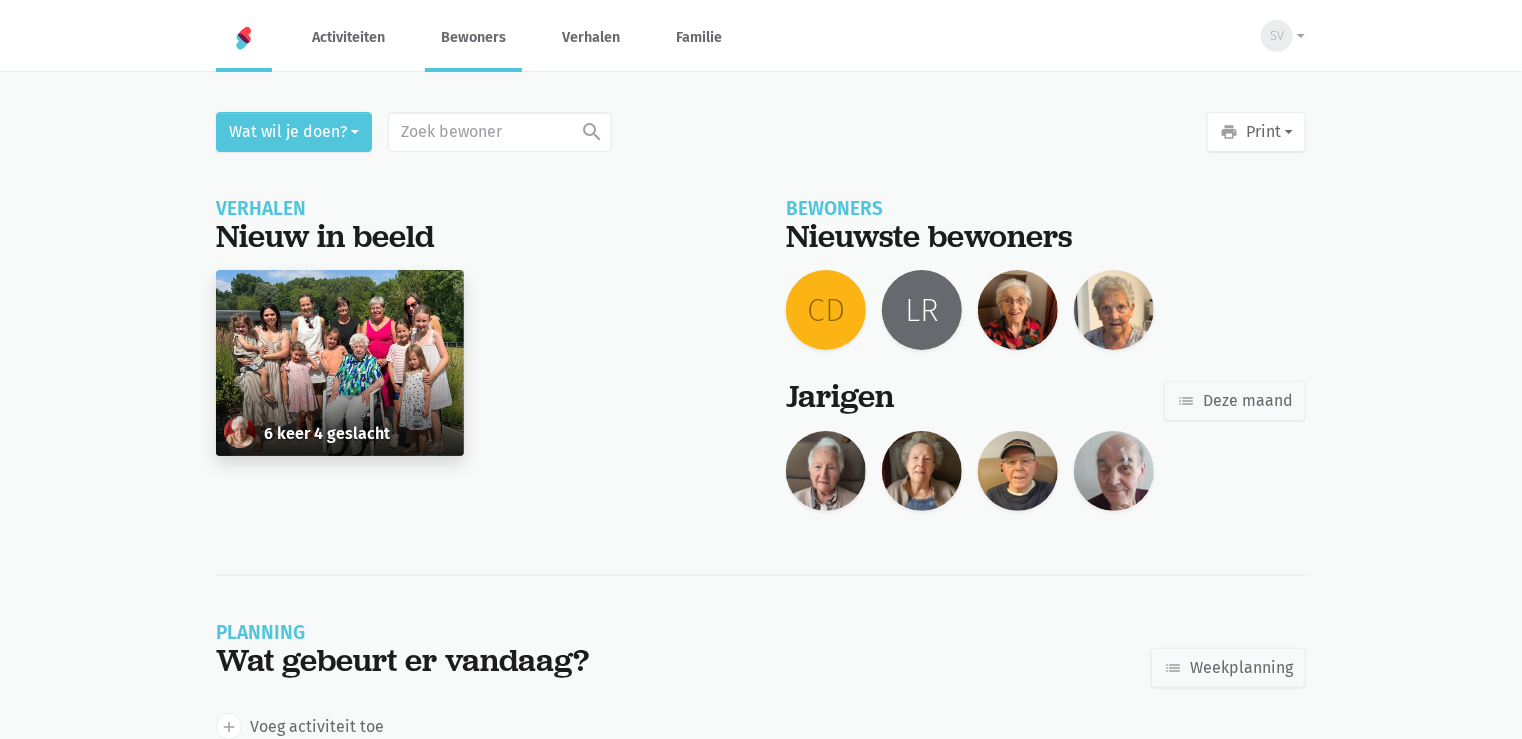 click on "Bewoners" at bounding box center [473, 37] 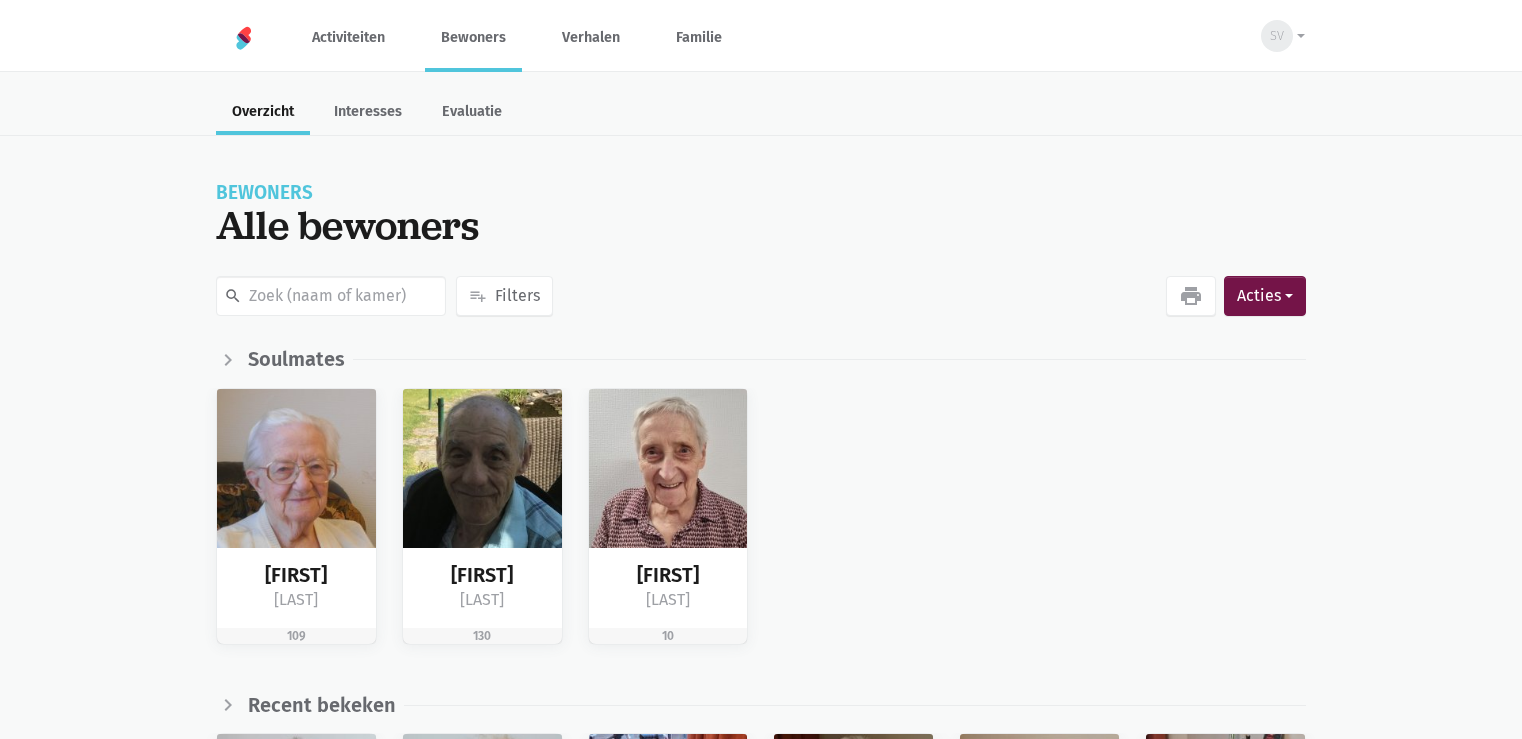 scroll, scrollTop: 0, scrollLeft: 0, axis: both 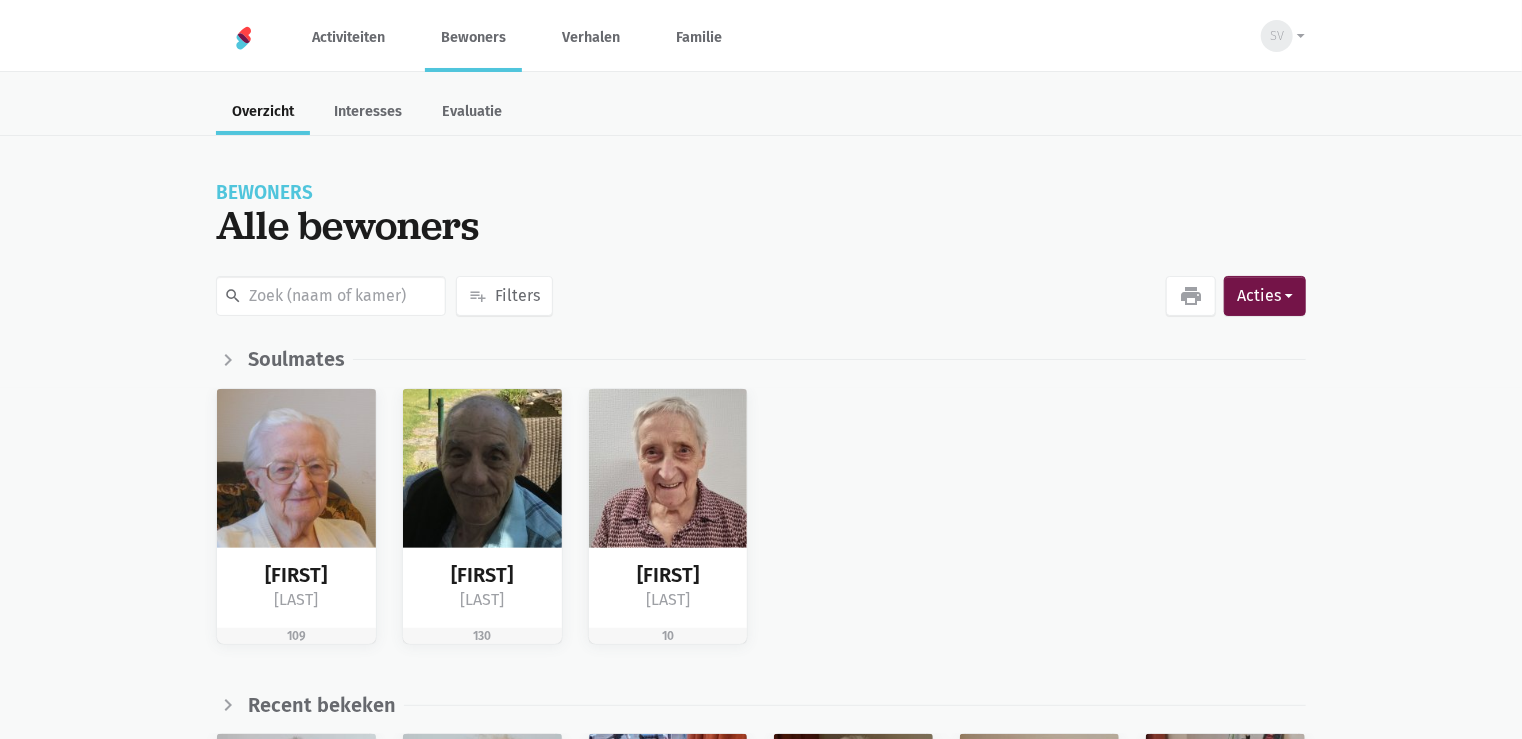 click on "Bewoners" at bounding box center (473, 37) 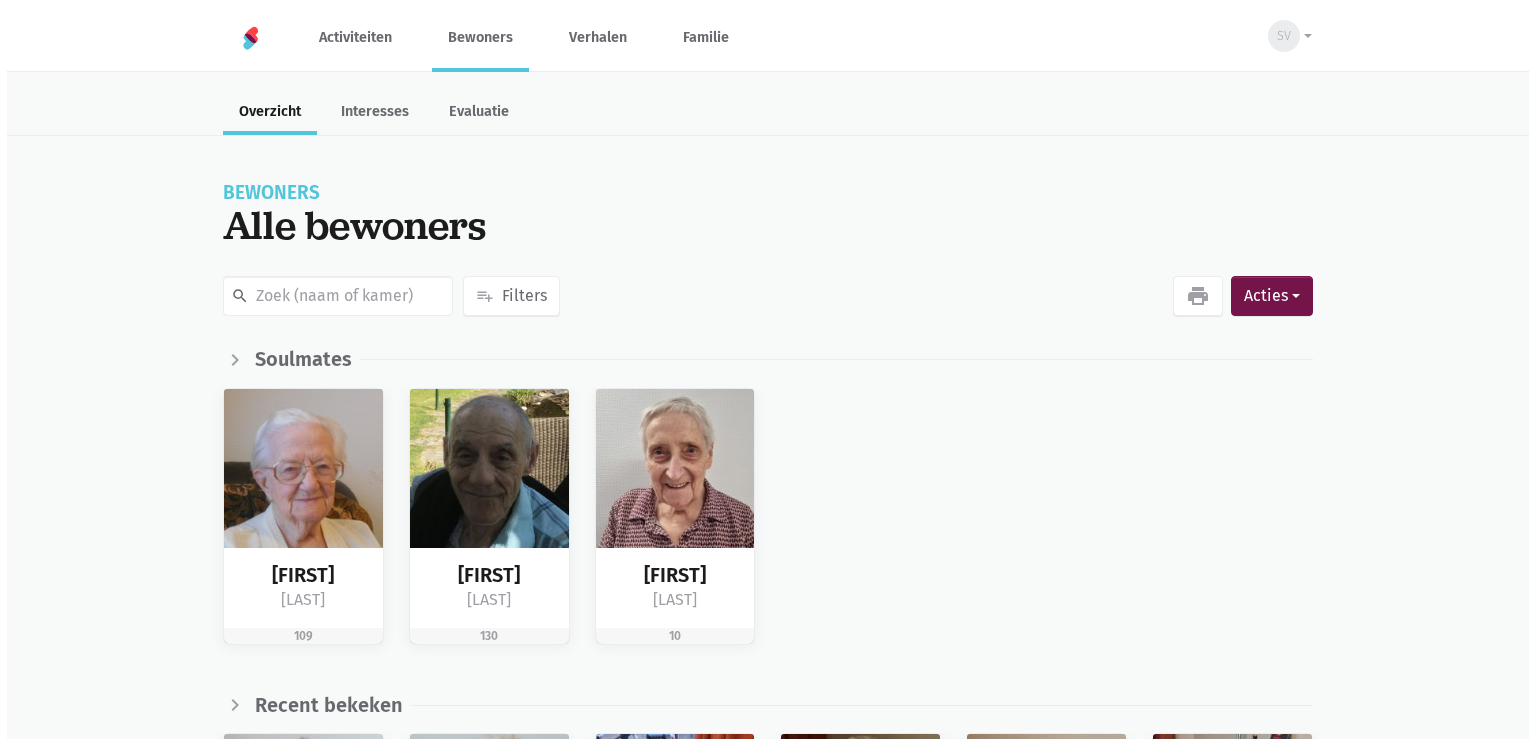 scroll, scrollTop: 0, scrollLeft: 0, axis: both 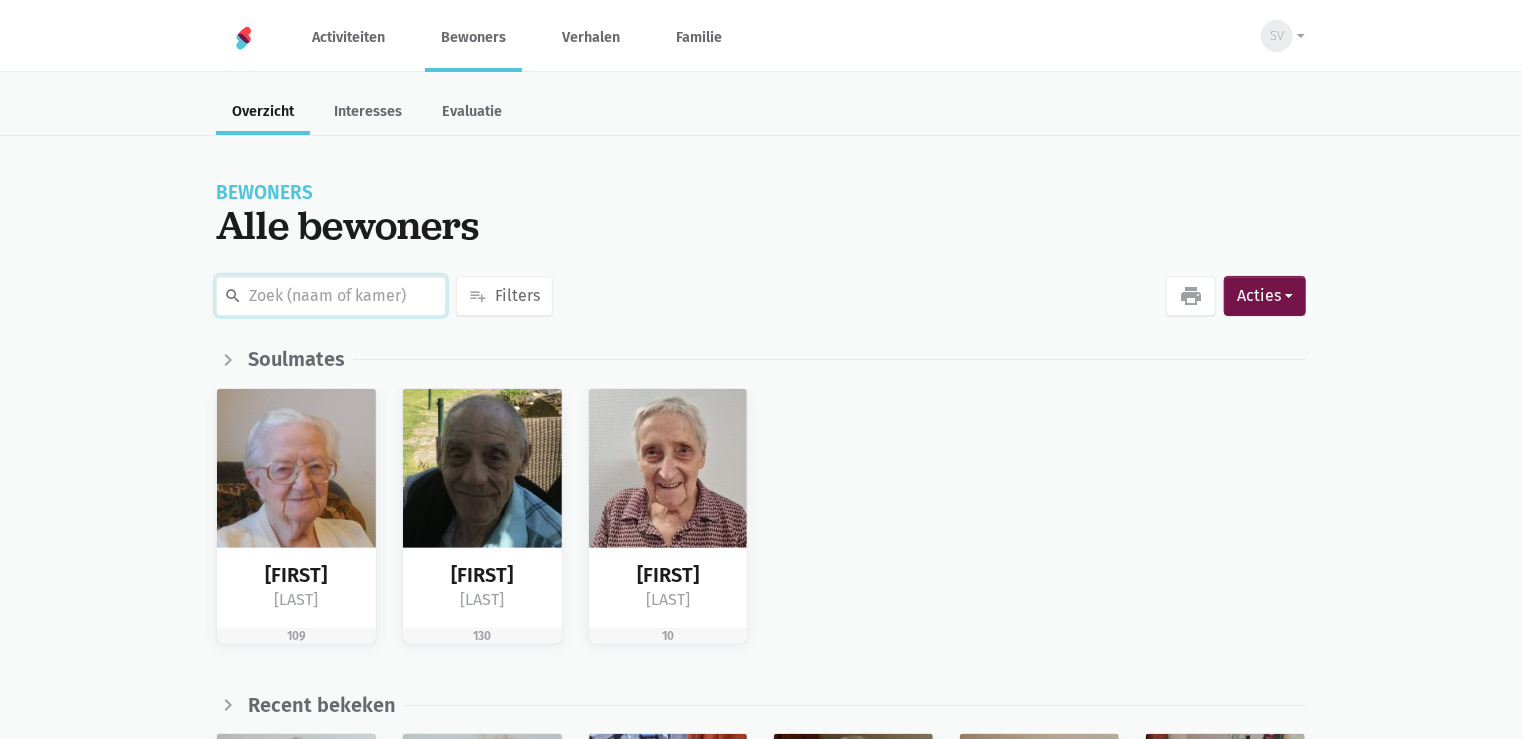 click at bounding box center (331, 296) 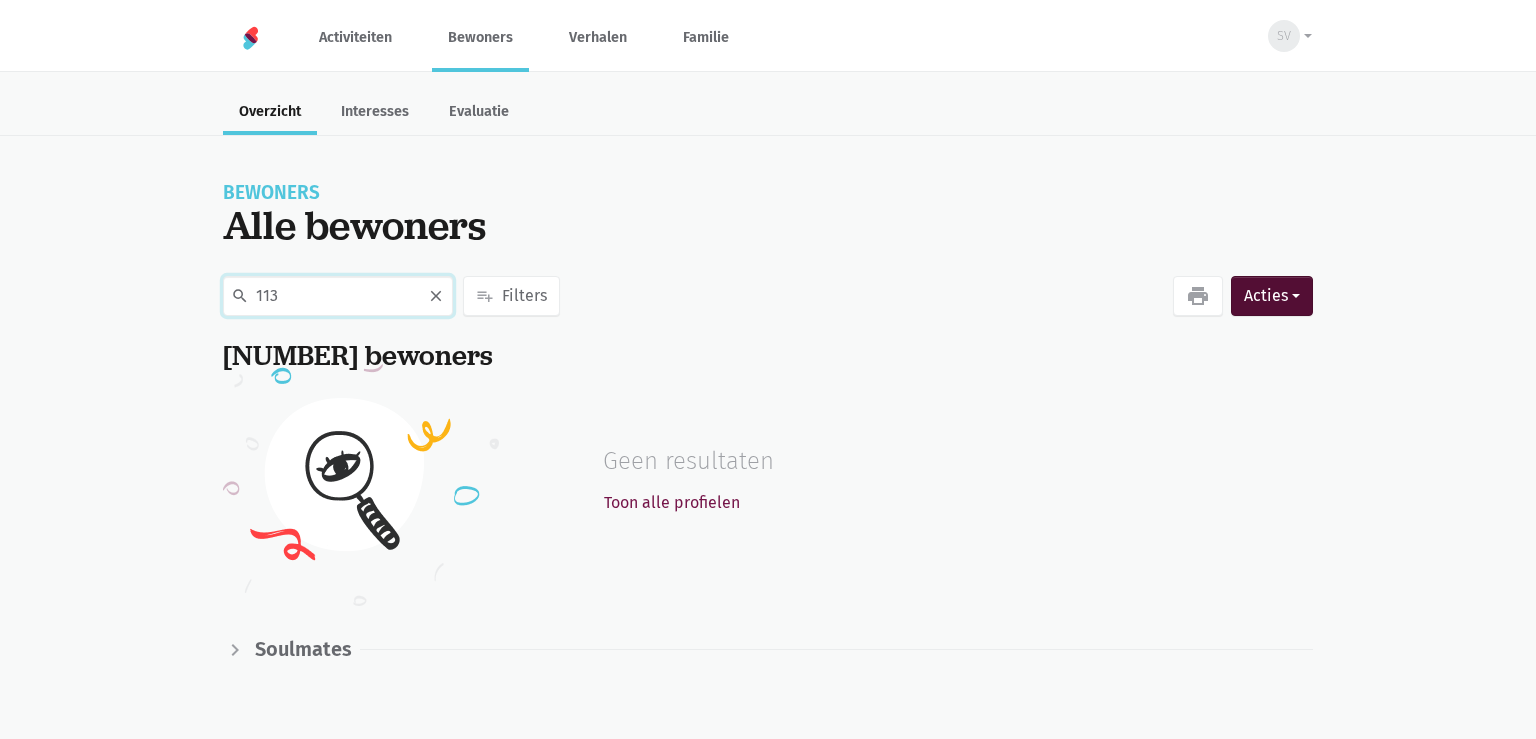 type on "113" 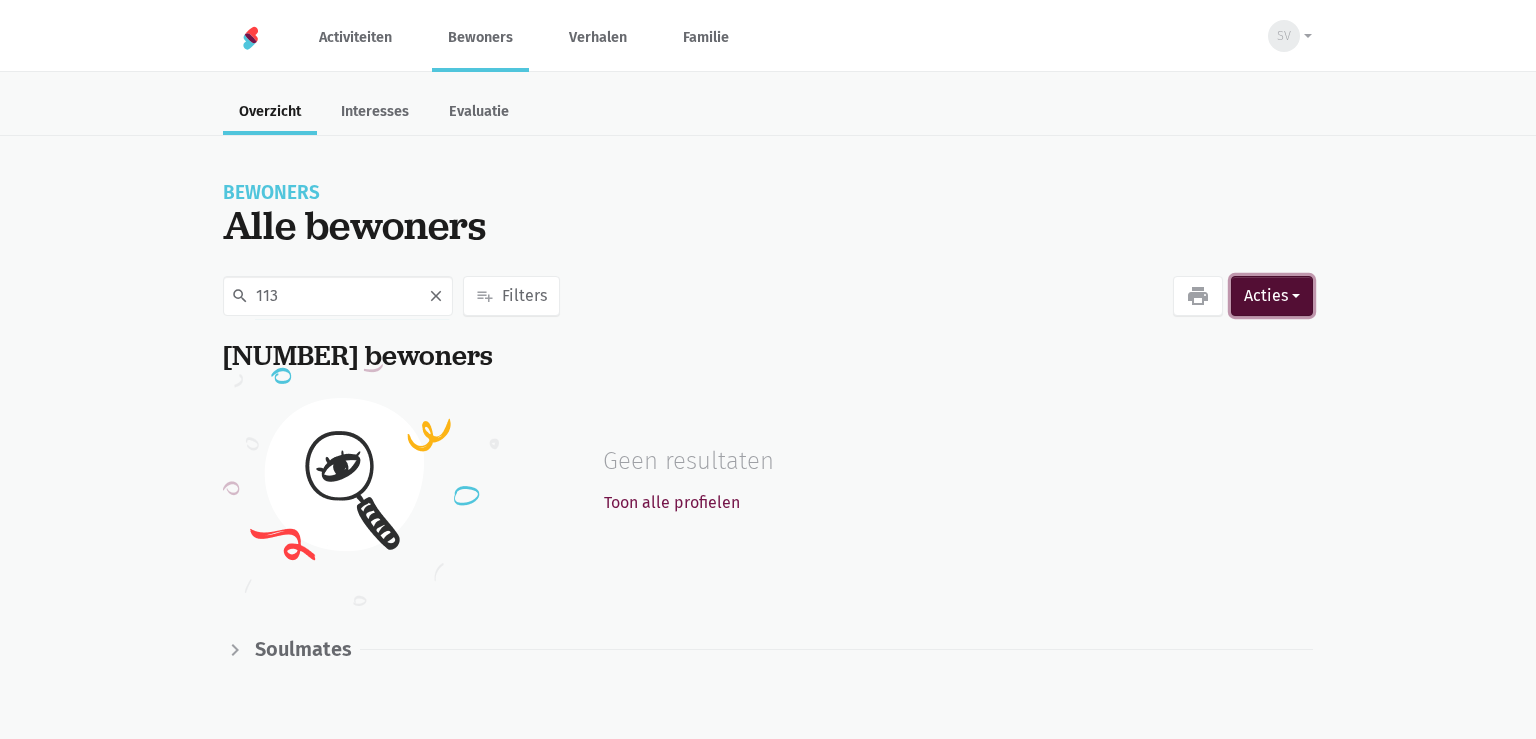 click on "Acties" at bounding box center (1272, 296) 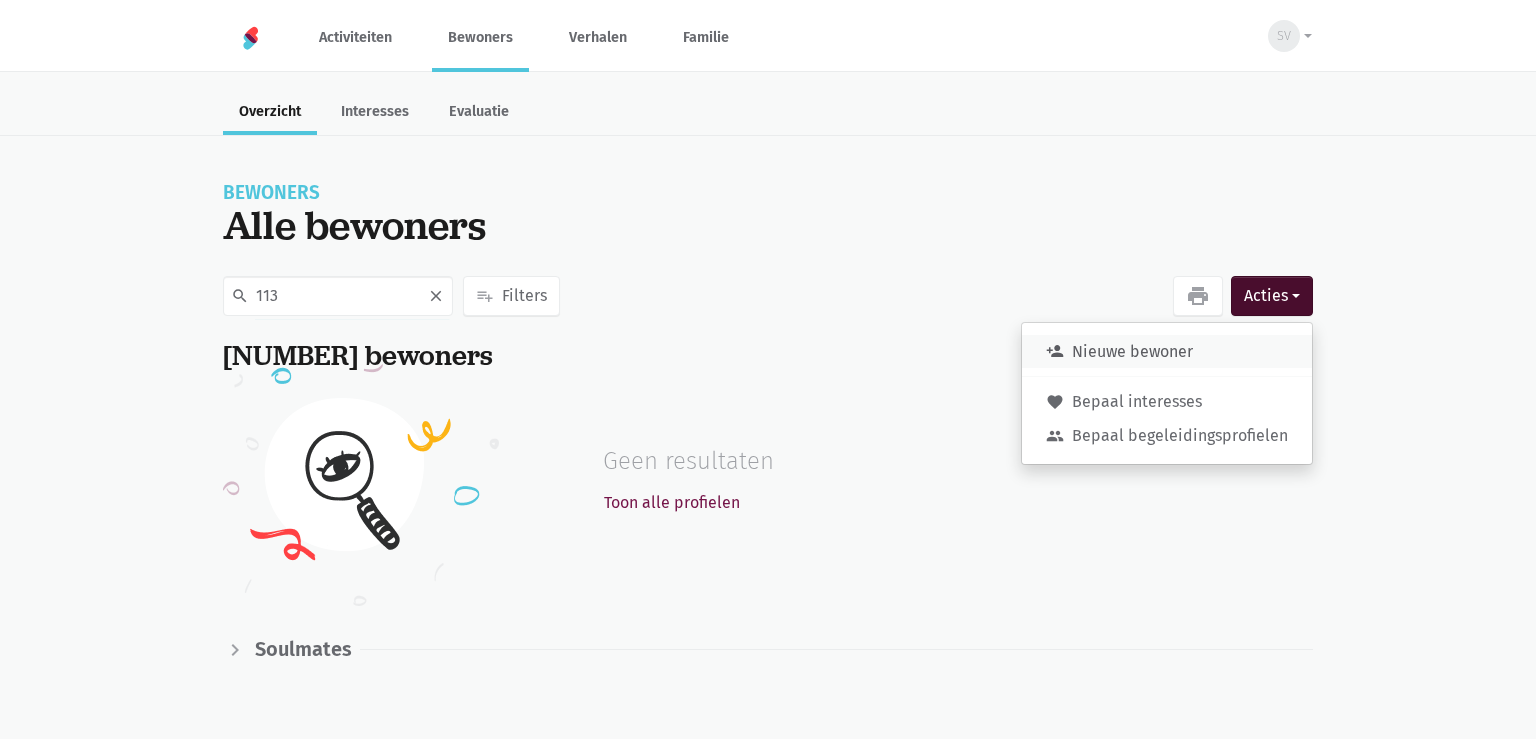 click on "person_add
Nieuwe bewoner" at bounding box center [1167, 352] 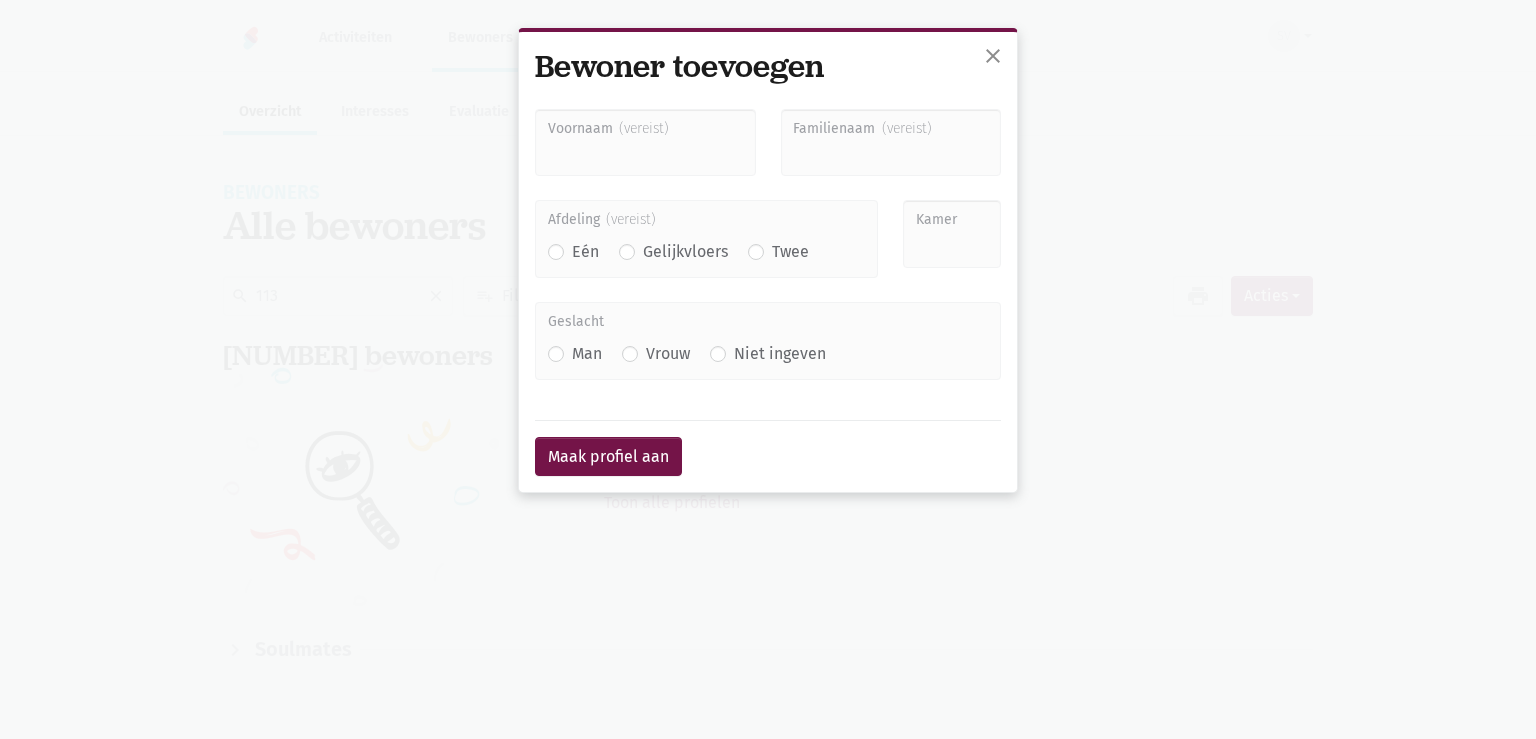 click on "Voornaam" at bounding box center (645, 143) 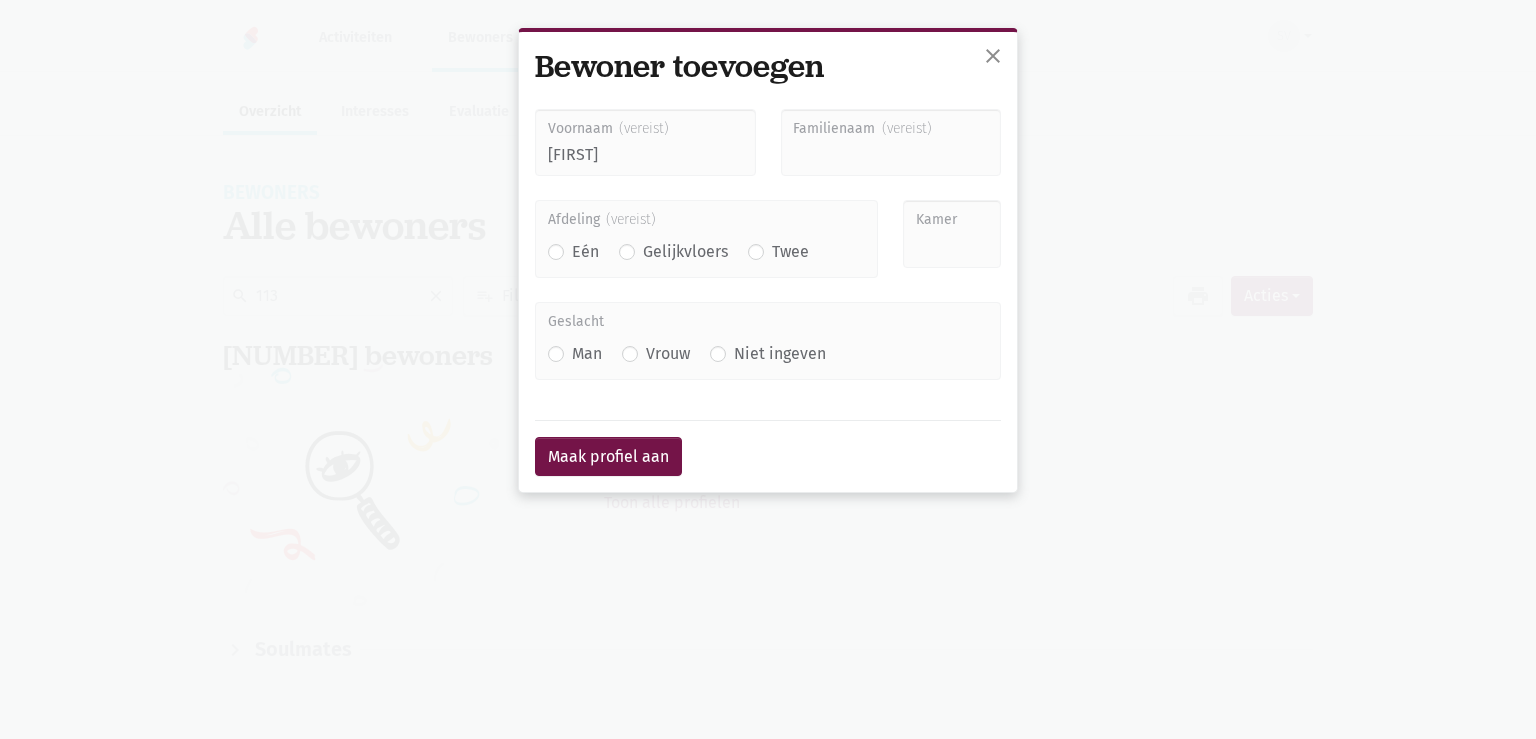 type on "j" 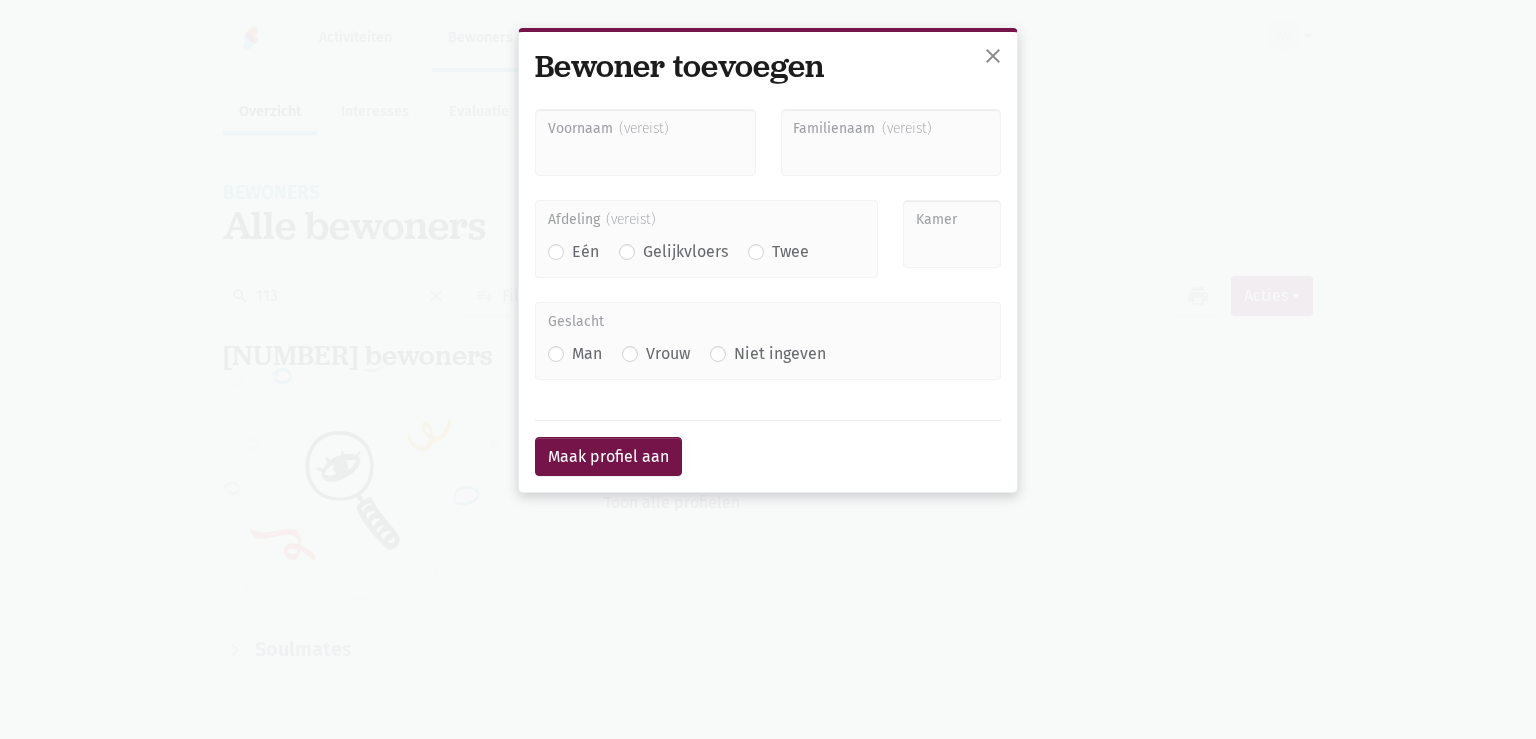 type on "j" 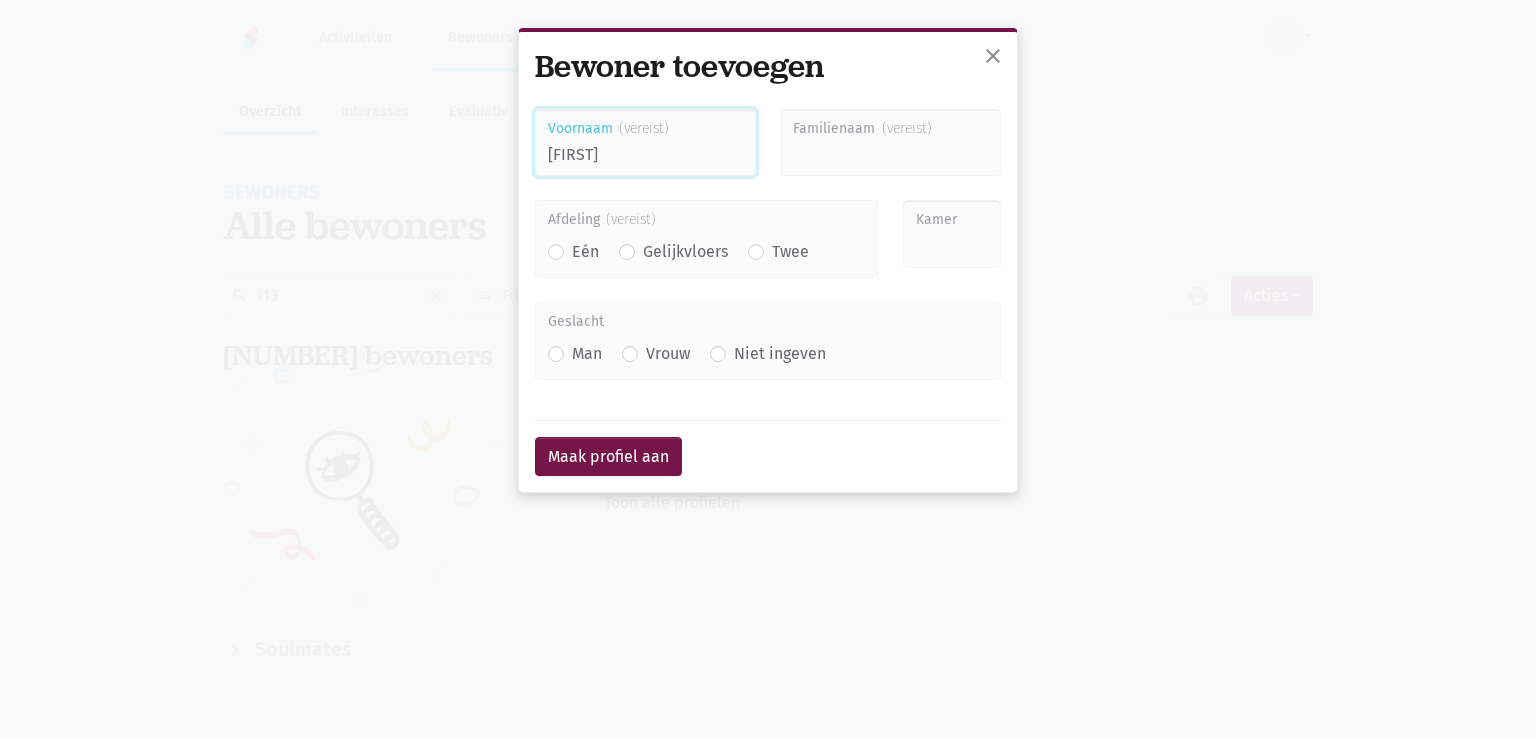 click on "Jean" at bounding box center (645, 143) 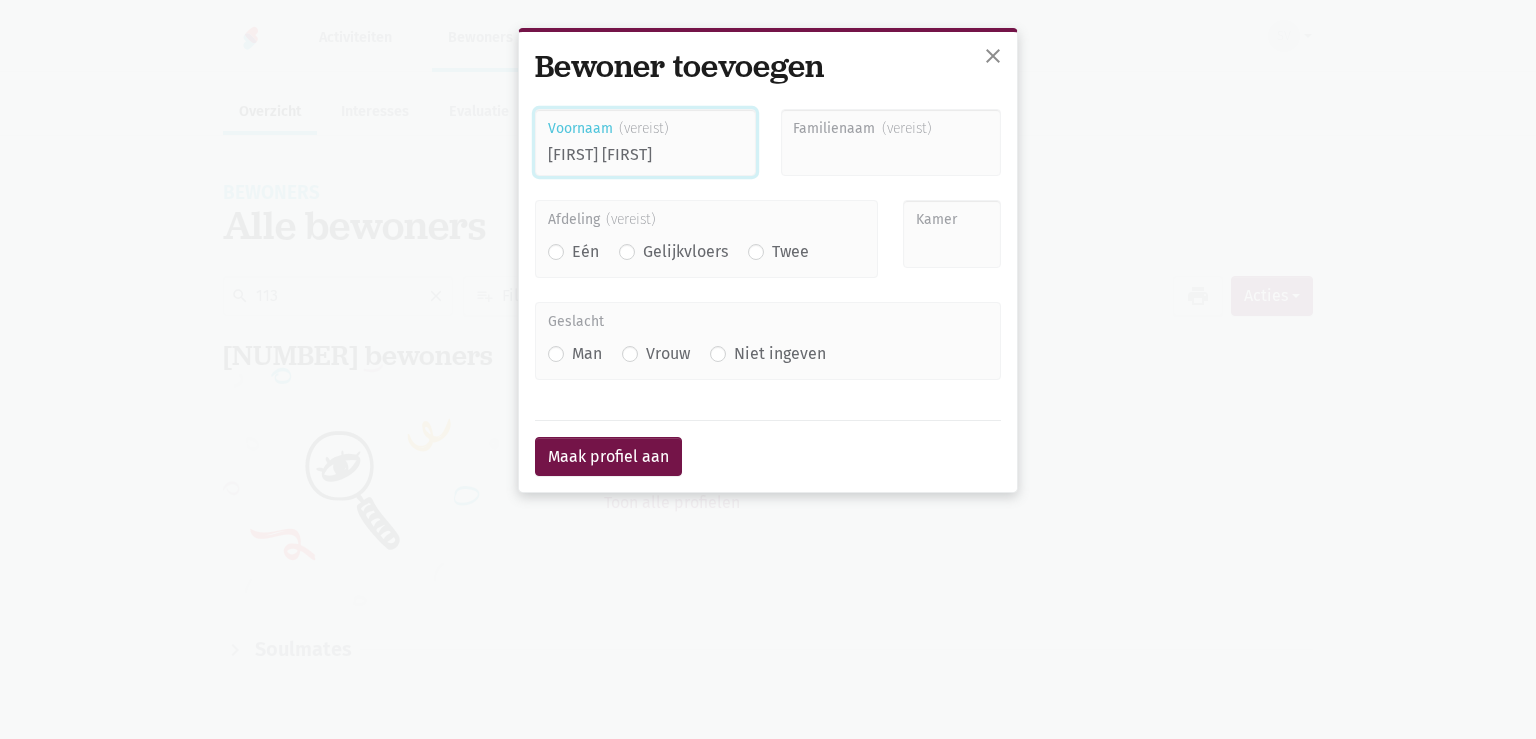 type on "Jean Marie" 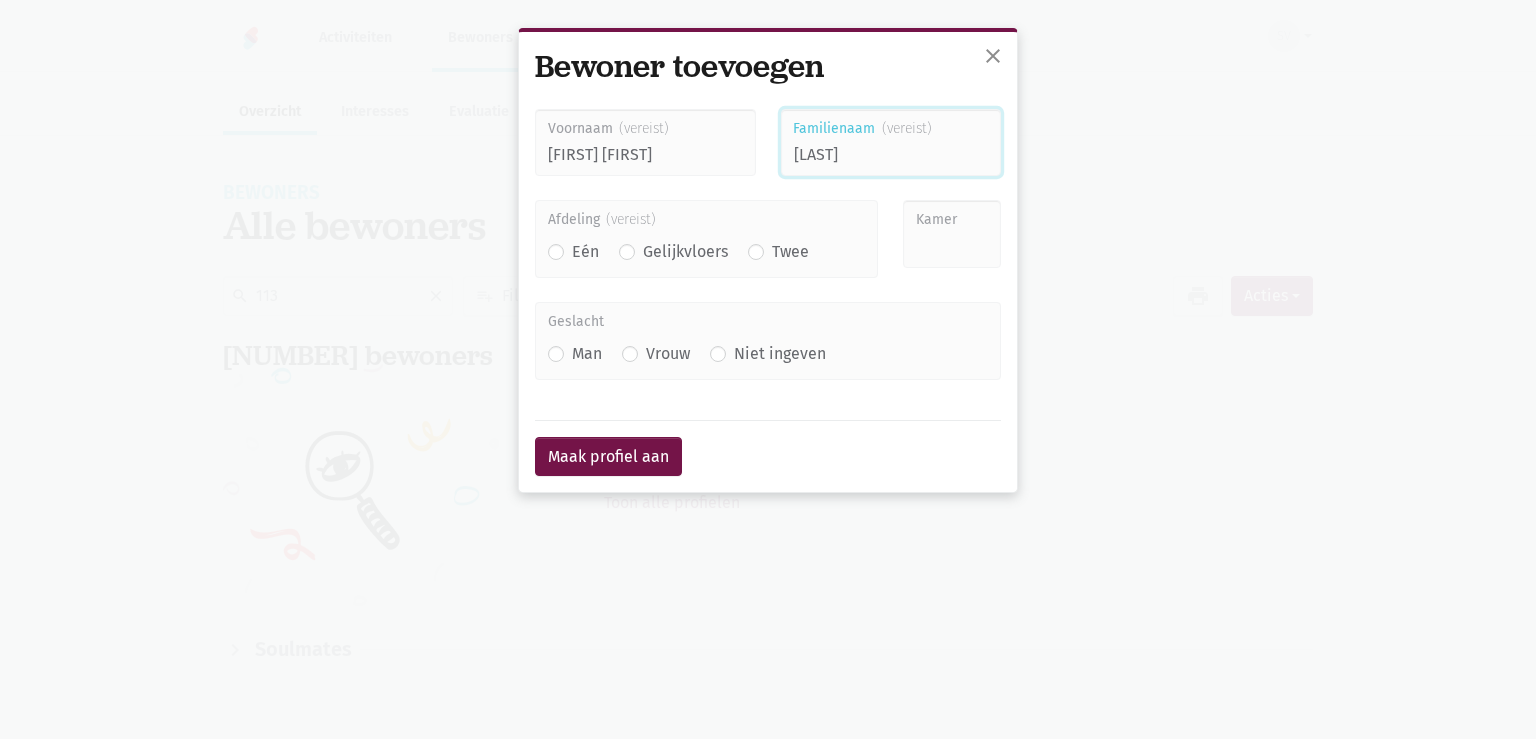 type on "Verbeyst" 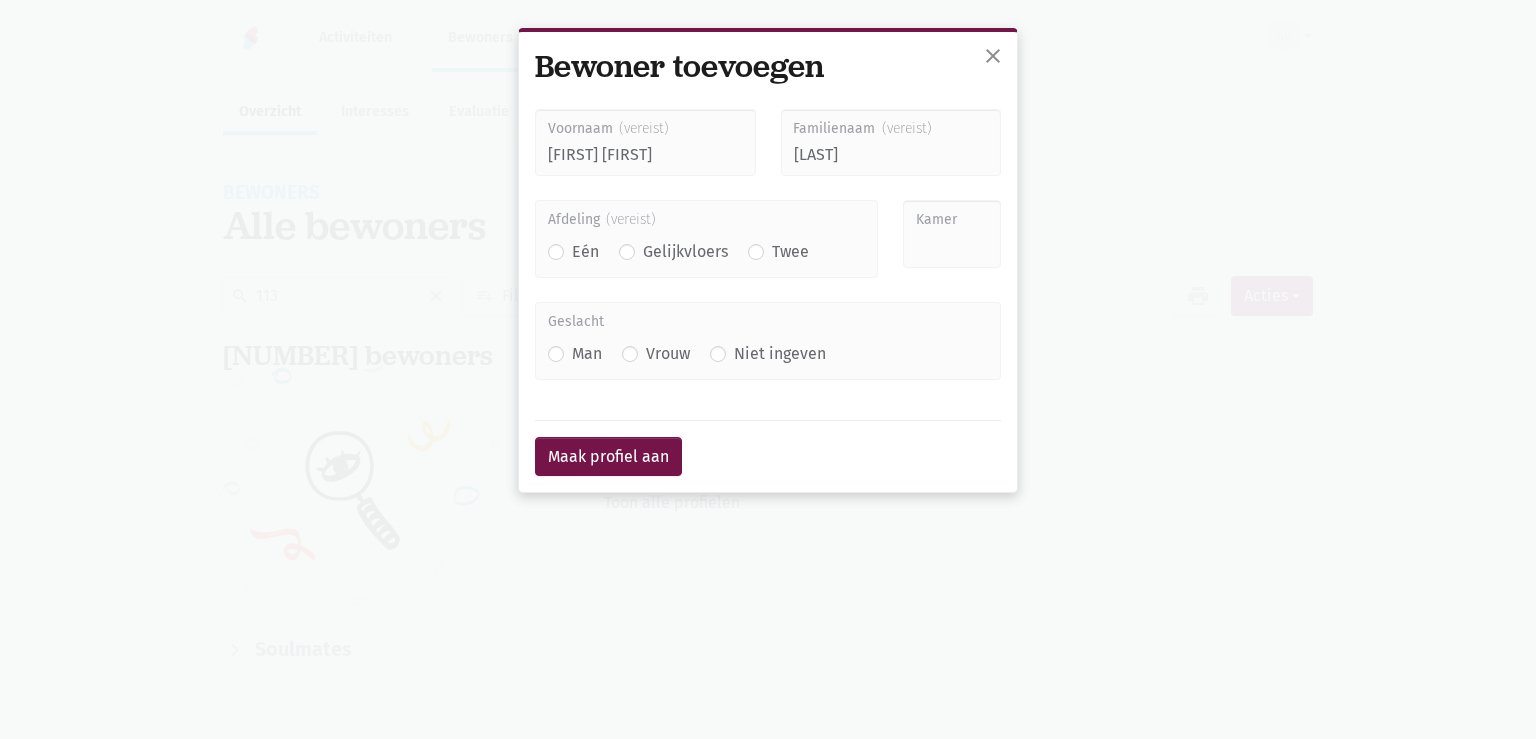 click on "Eén" at bounding box center [585, 252] 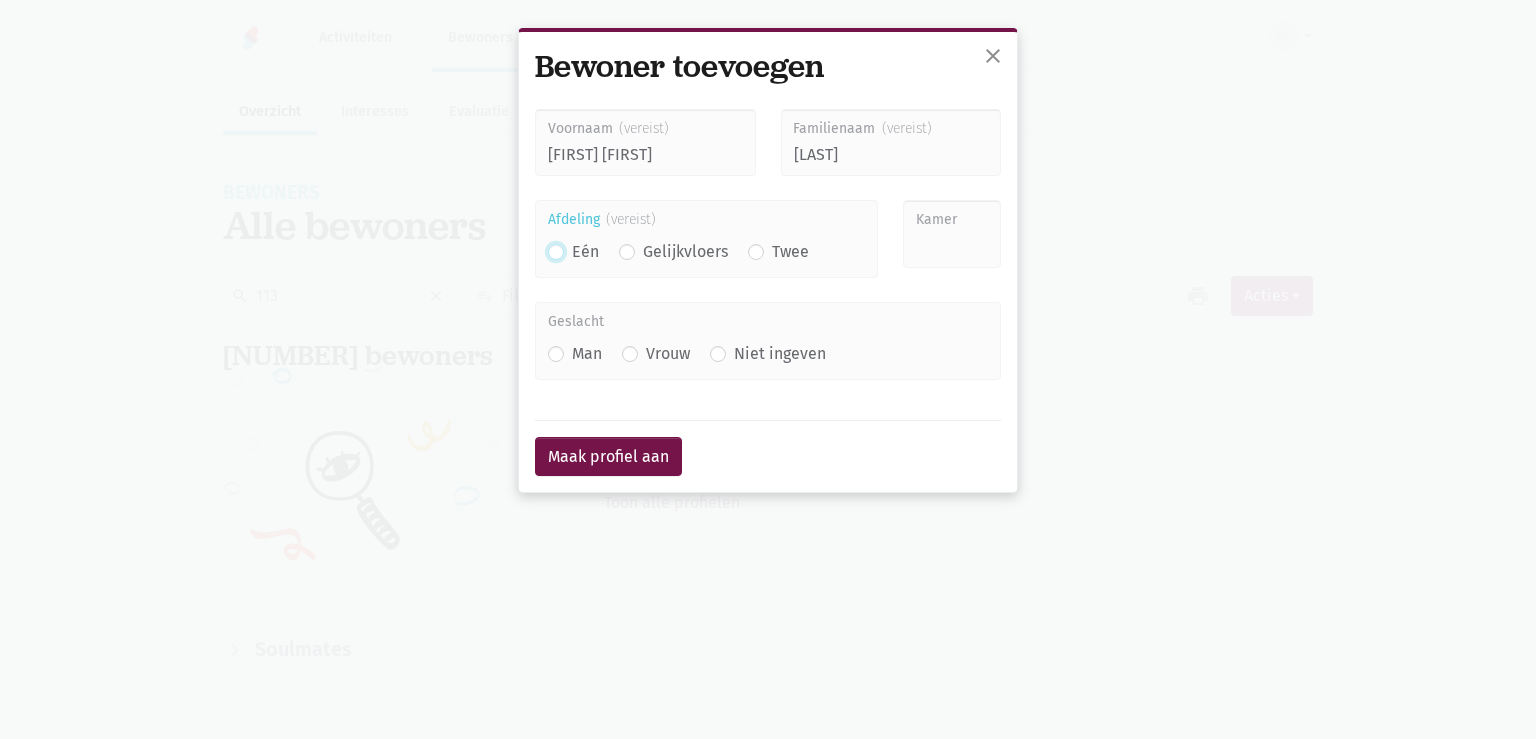 click on "Eén" at bounding box center (556, 249) 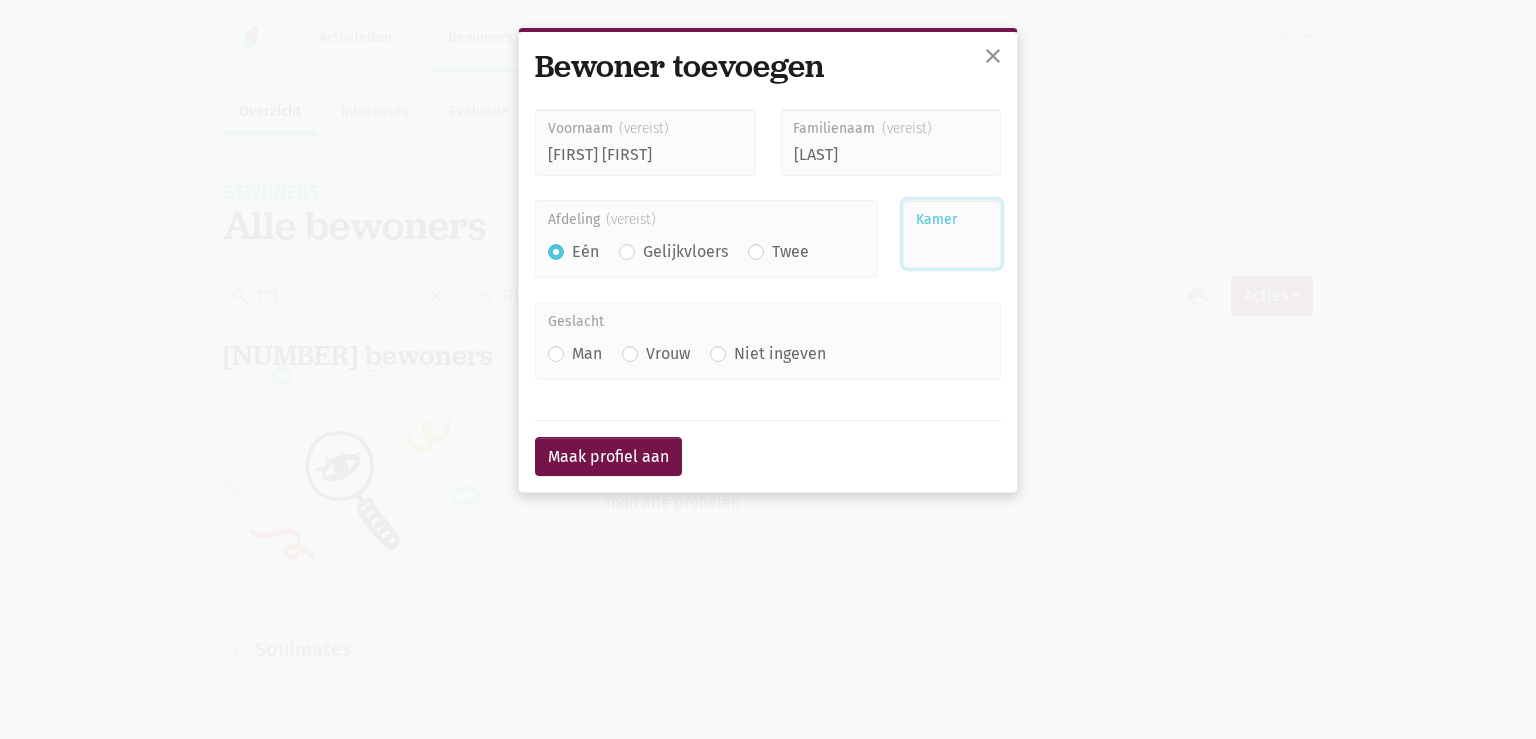 click on "Kamer" at bounding box center (952, 234) 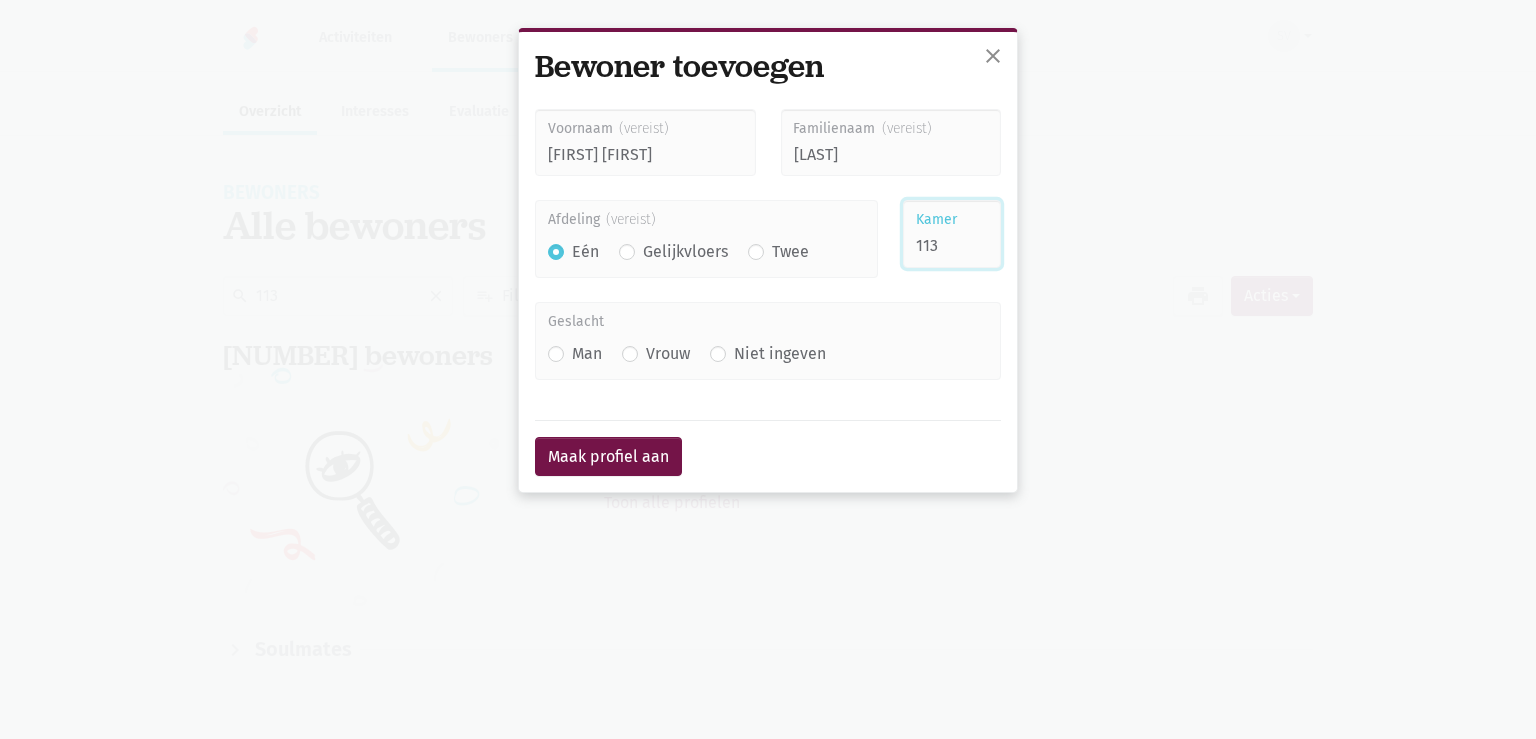 type on "113" 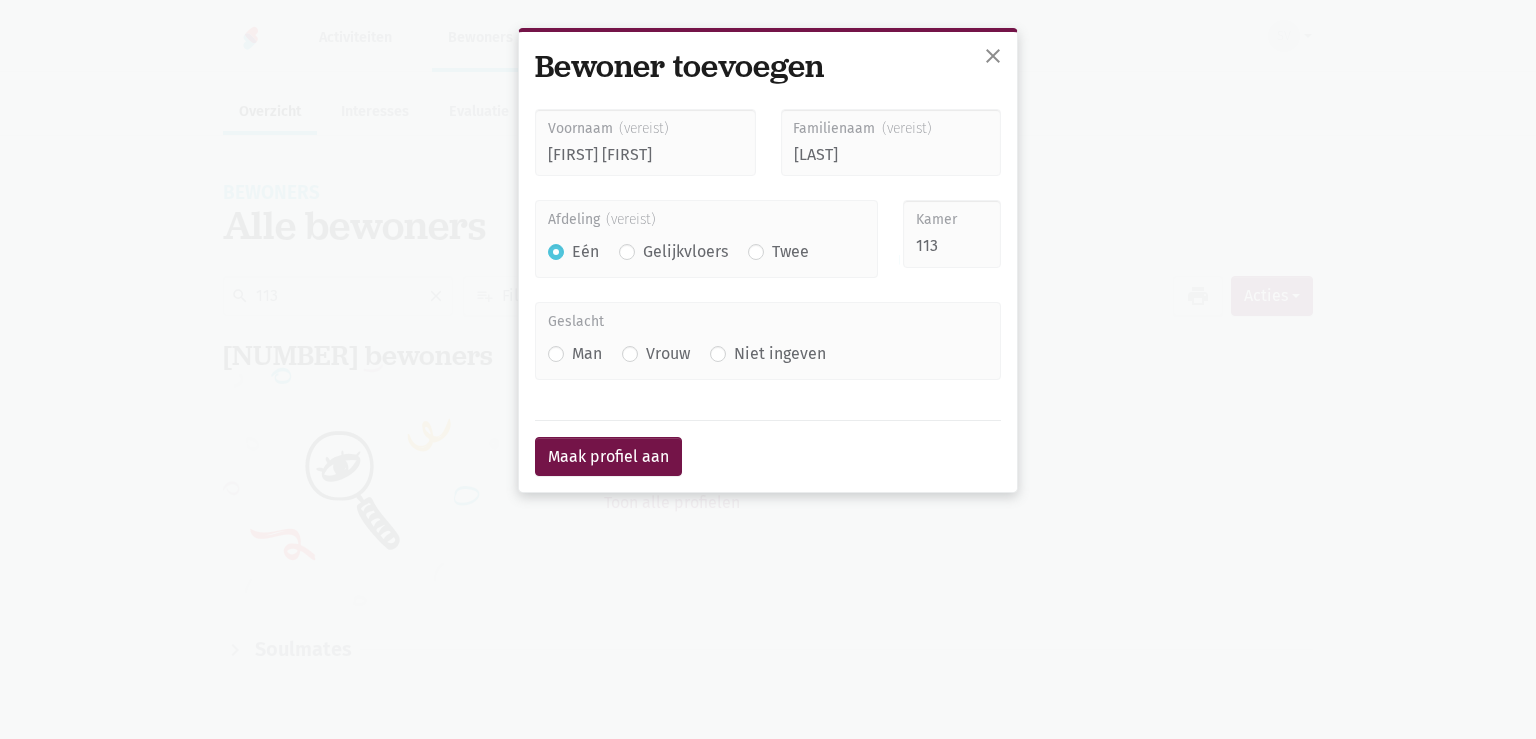 click on "Man" at bounding box center (587, 354) 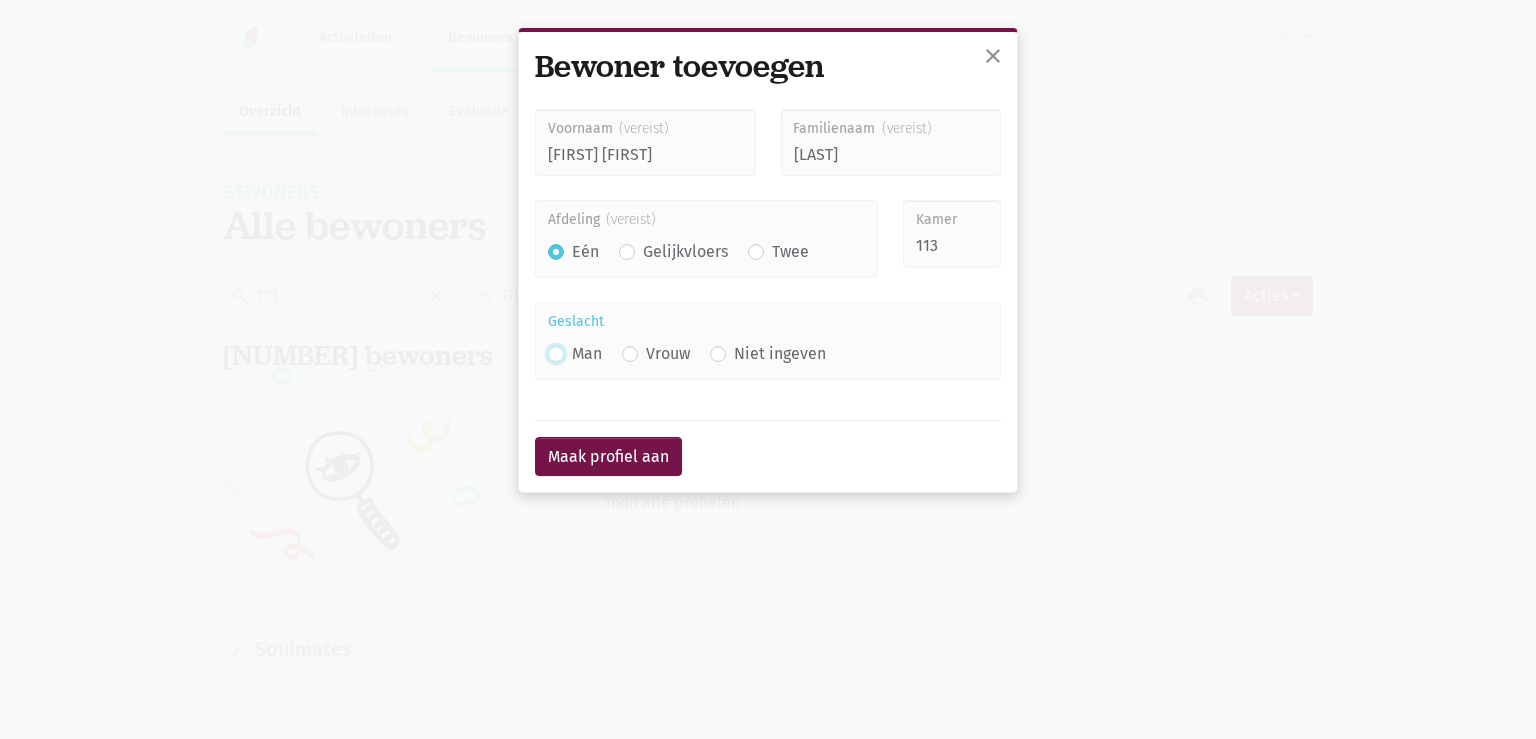 radio on "true" 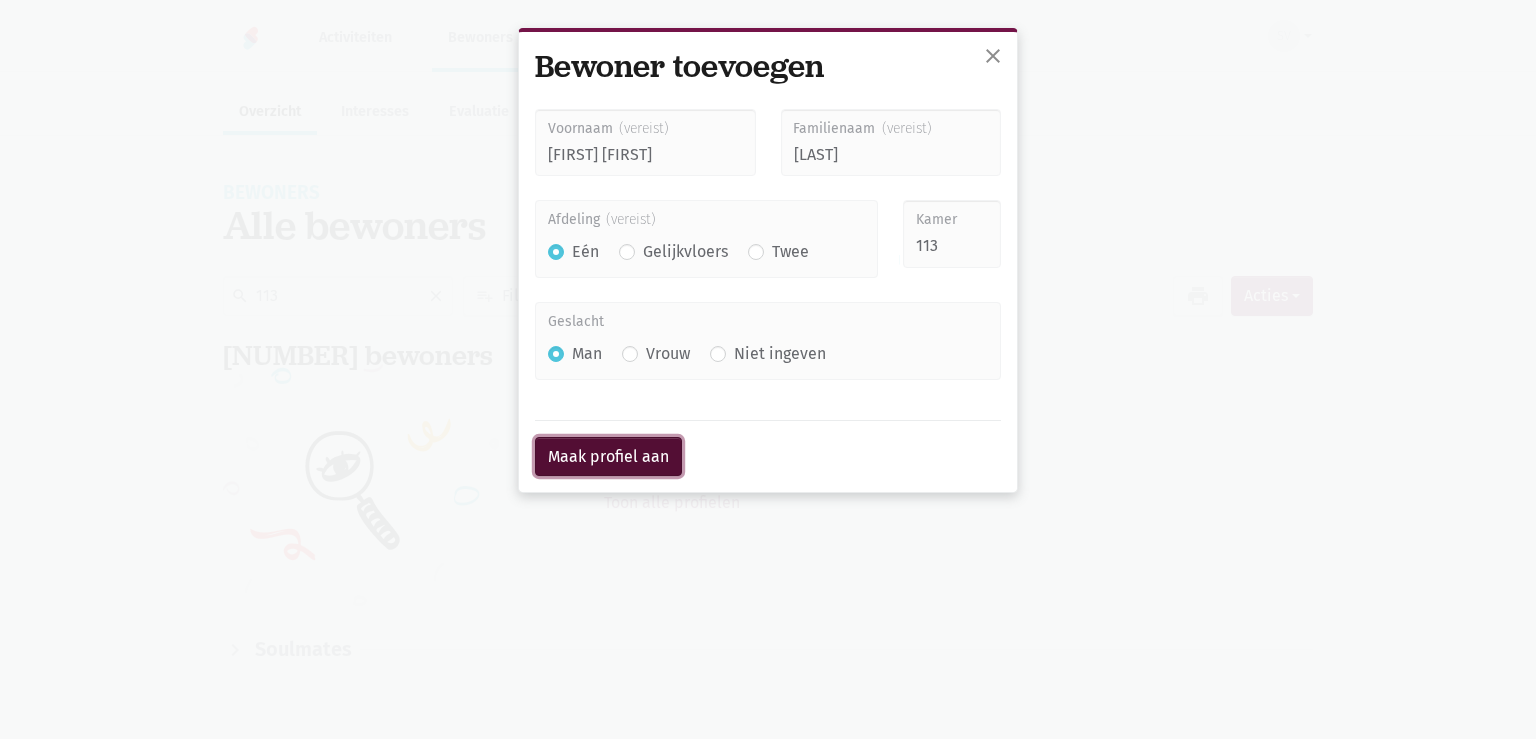 click on "Maak profiel aan" at bounding box center (608, 457) 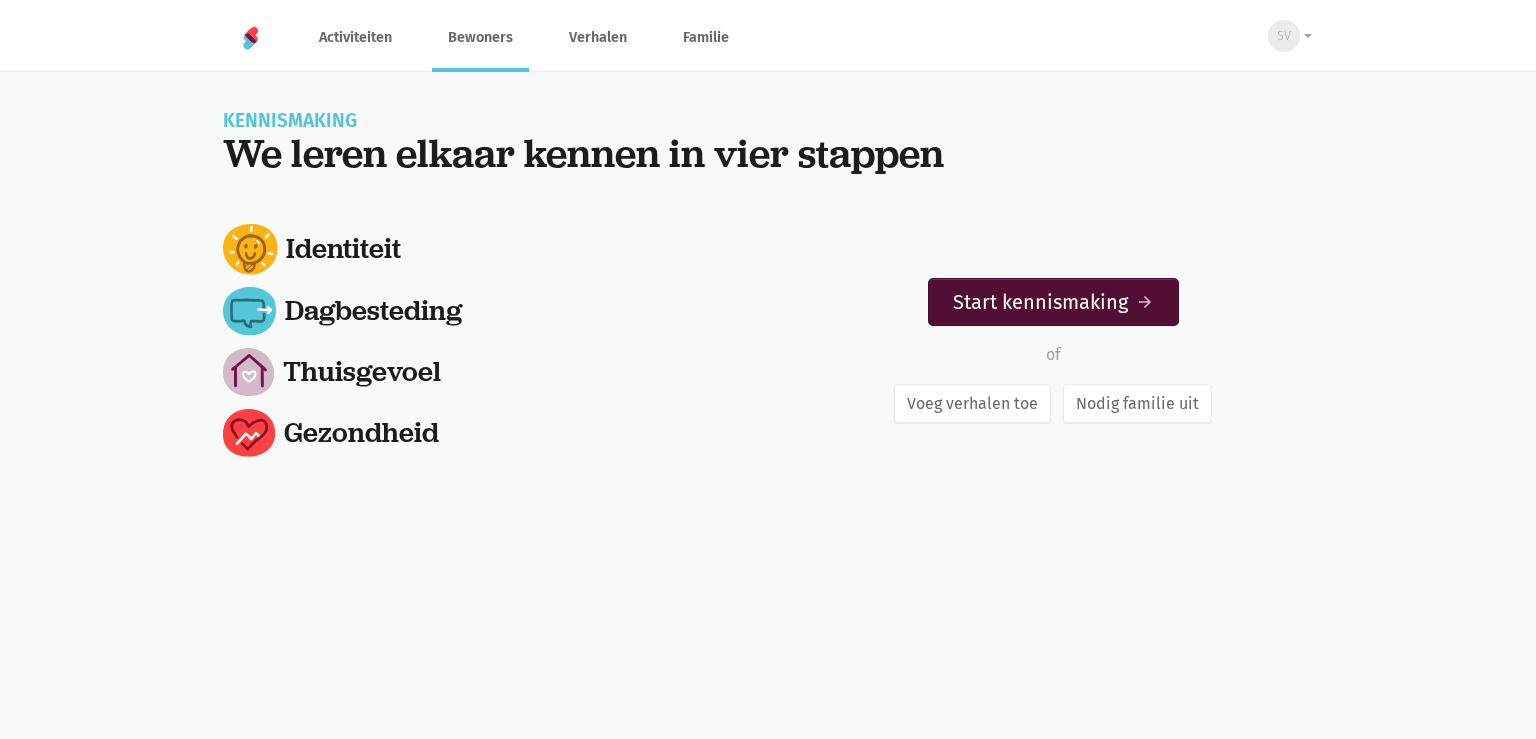 scroll, scrollTop: 0, scrollLeft: 0, axis: both 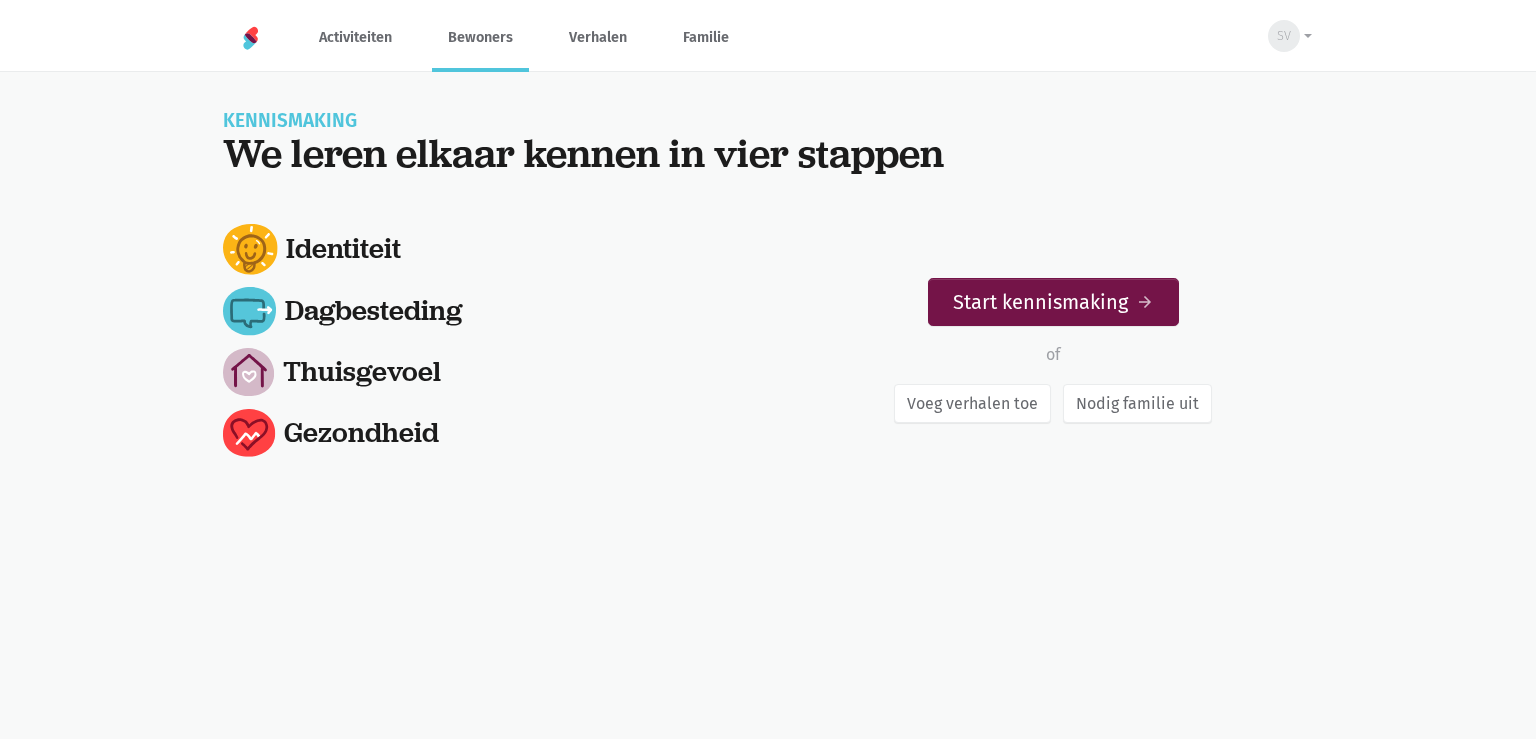click on "Identiteit
Dagbesteding
Thuisgevoel
Gezondheid
Start kennismaking
arrow_forward
of" at bounding box center [768, 350] 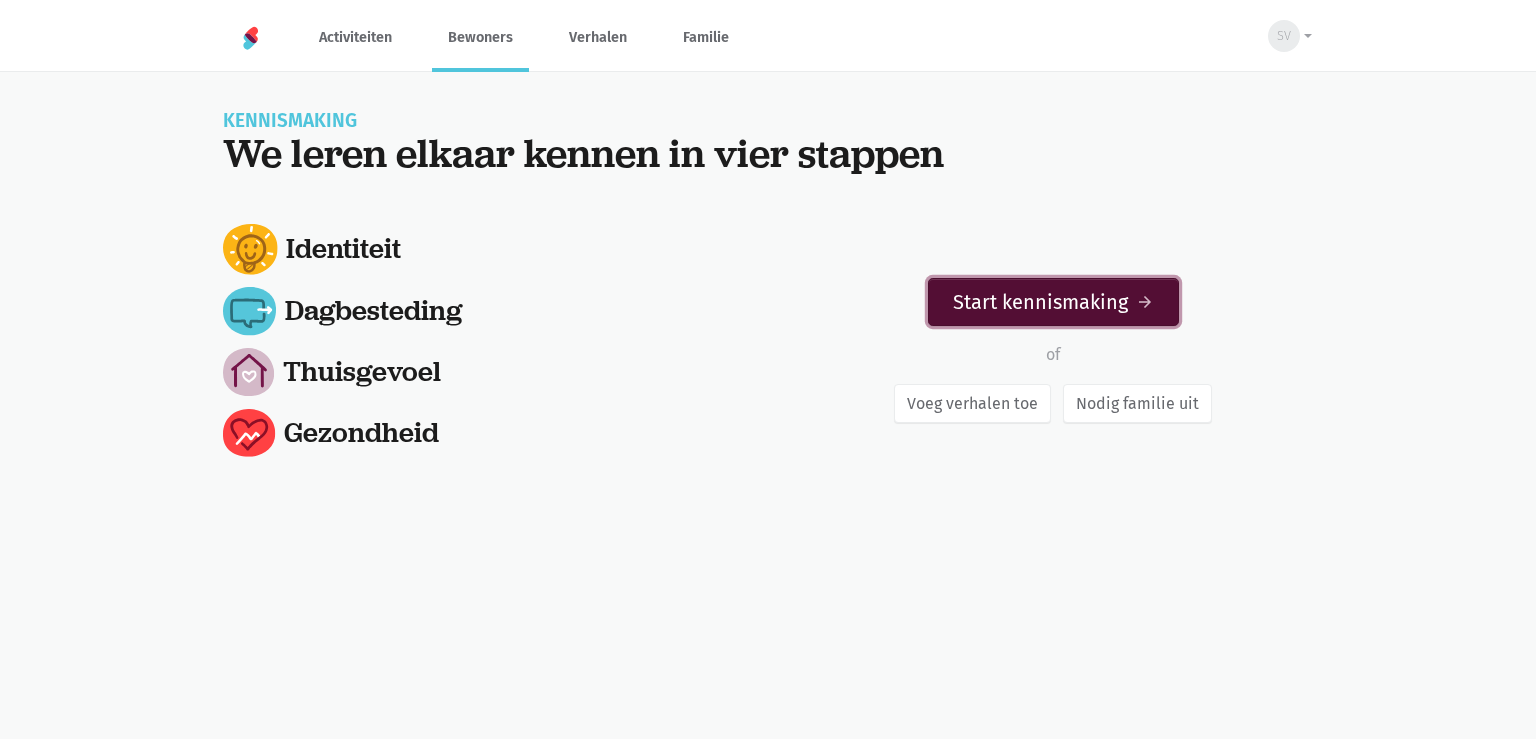 click on "Start kennismaking
arrow_forward" at bounding box center [1053, 302] 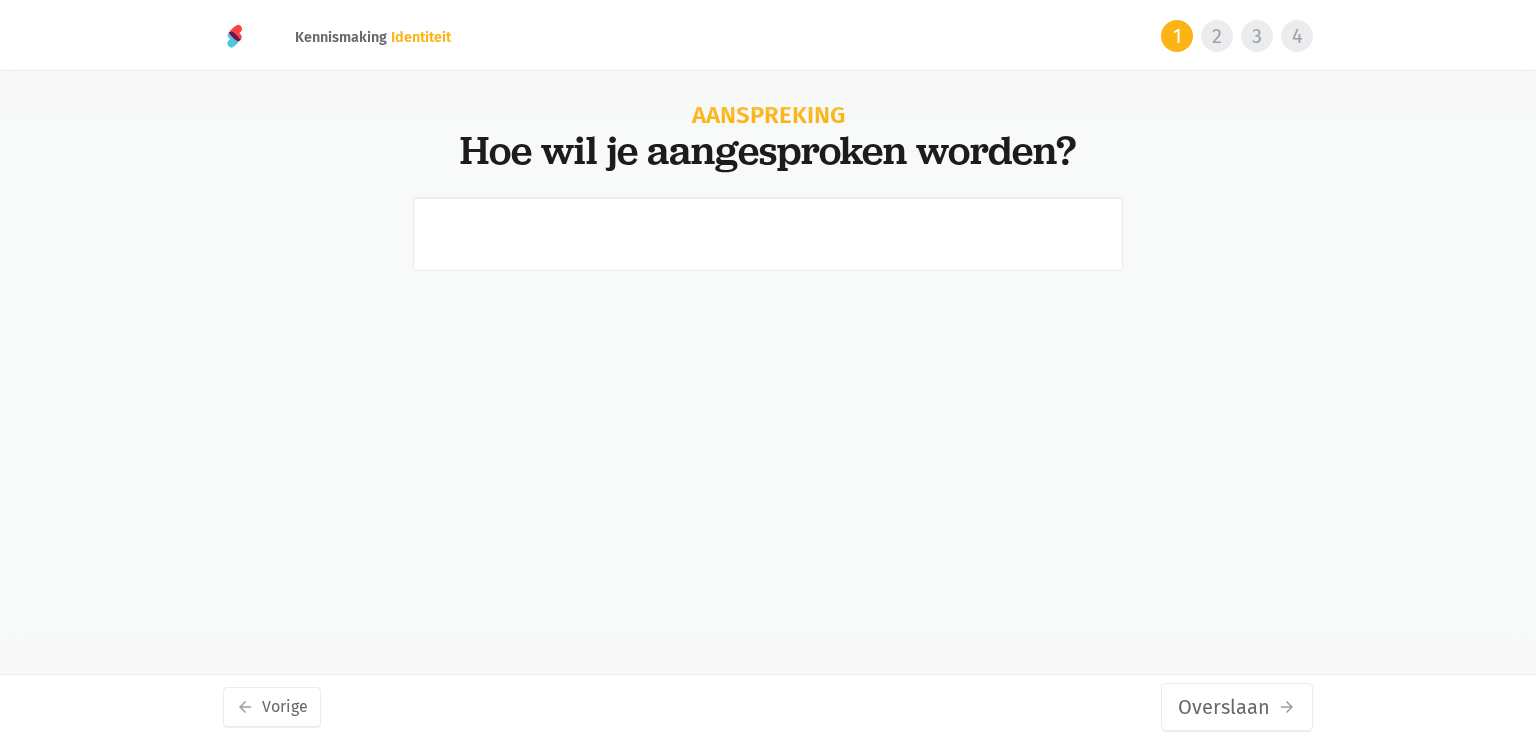 scroll, scrollTop: 0, scrollLeft: 0, axis: both 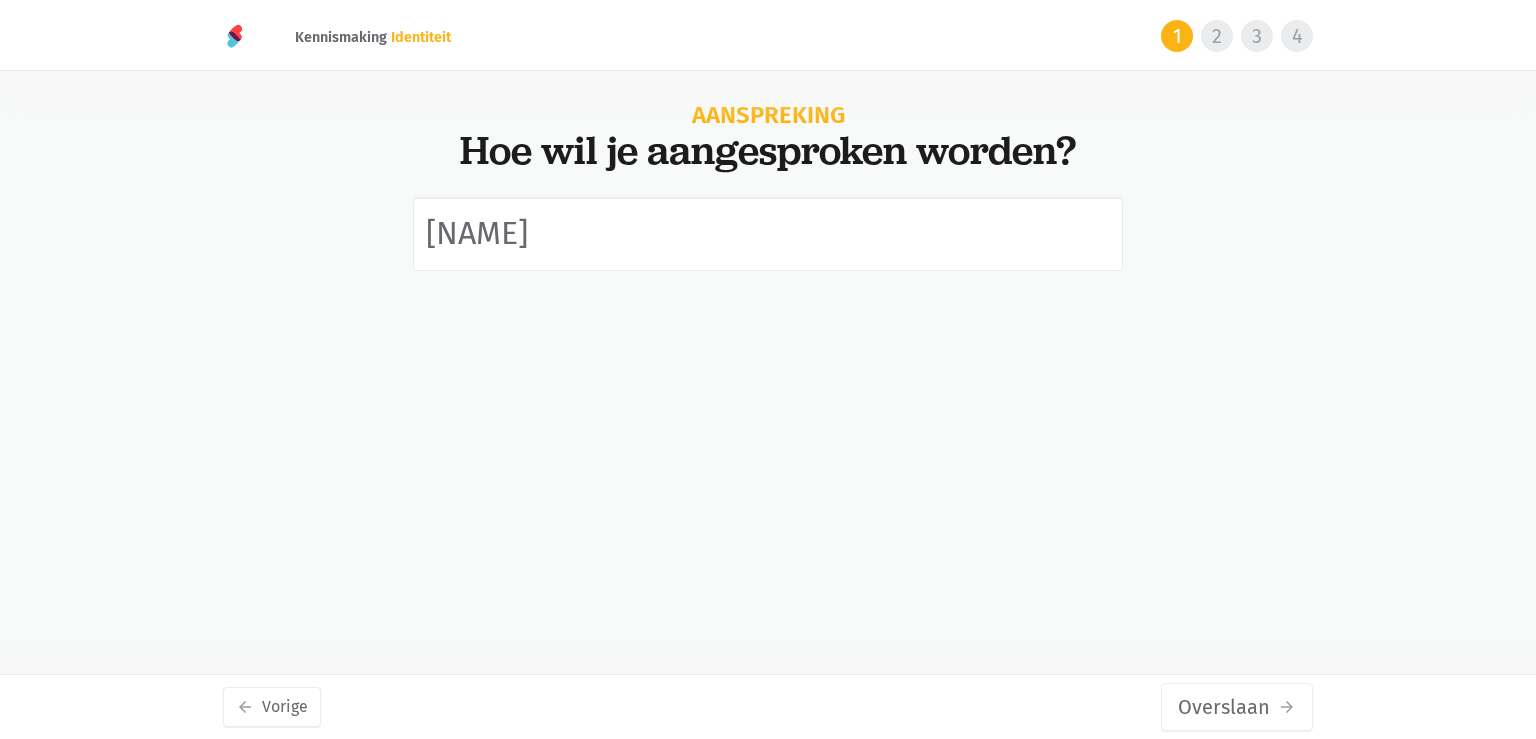 type on "[NAME]" 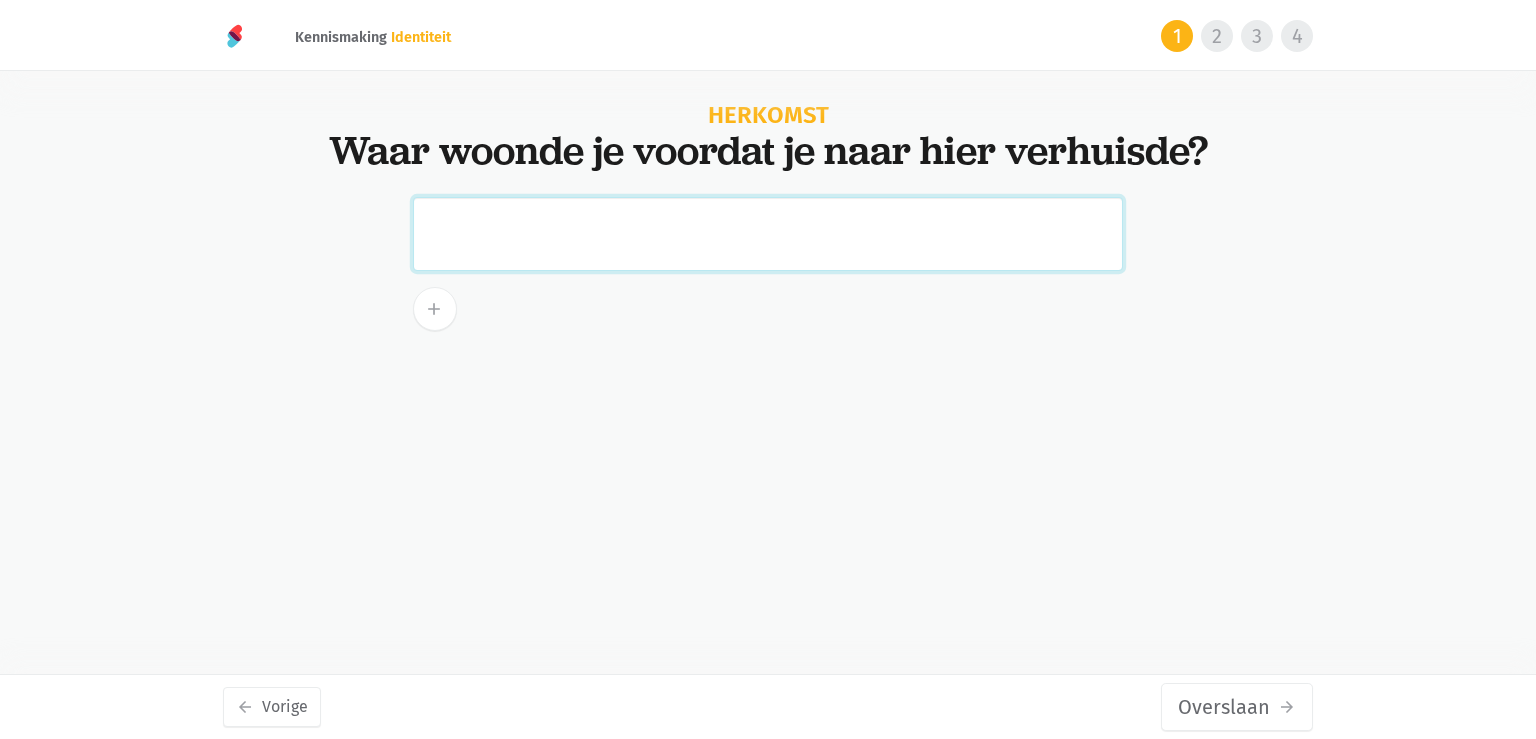 click at bounding box center (768, 234) 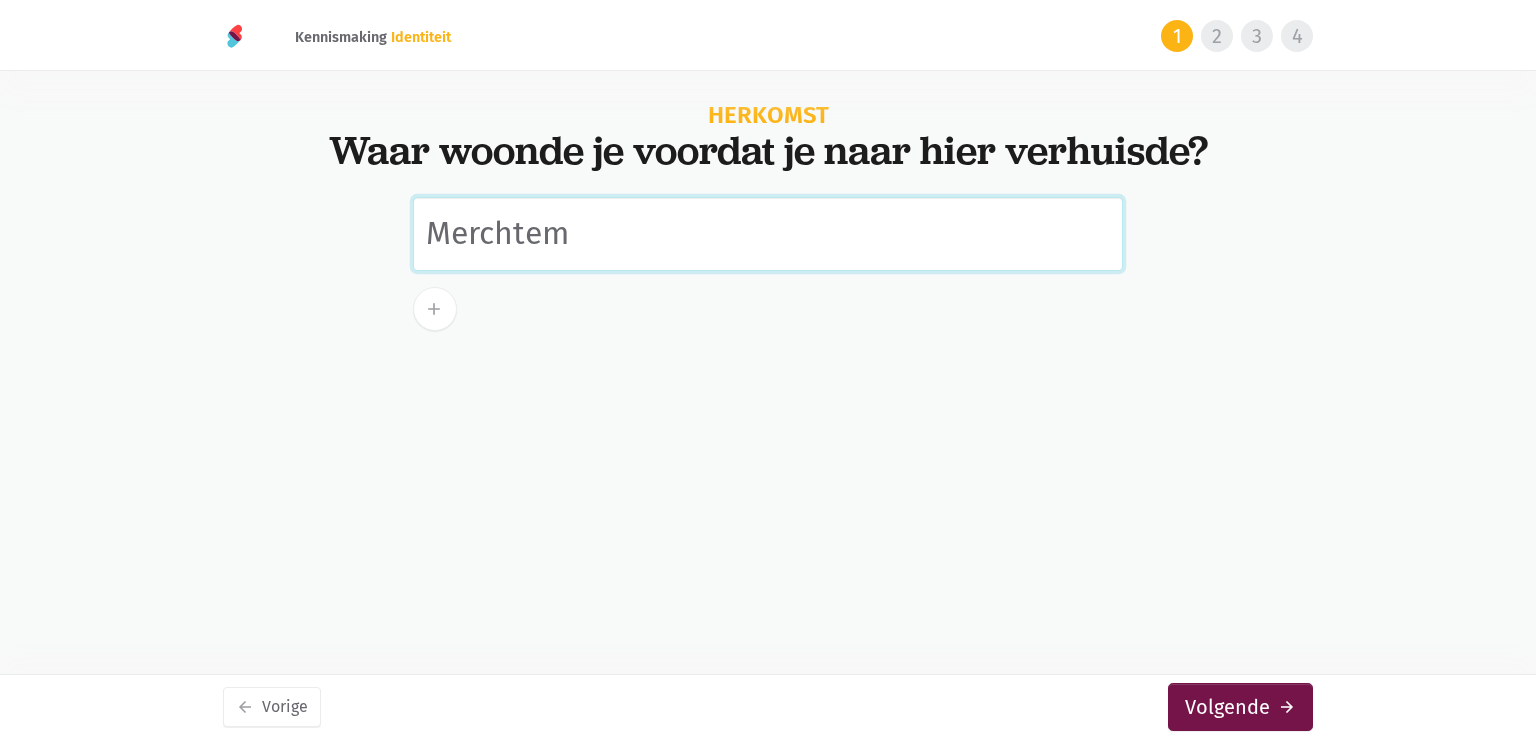 type on "Merchtem" 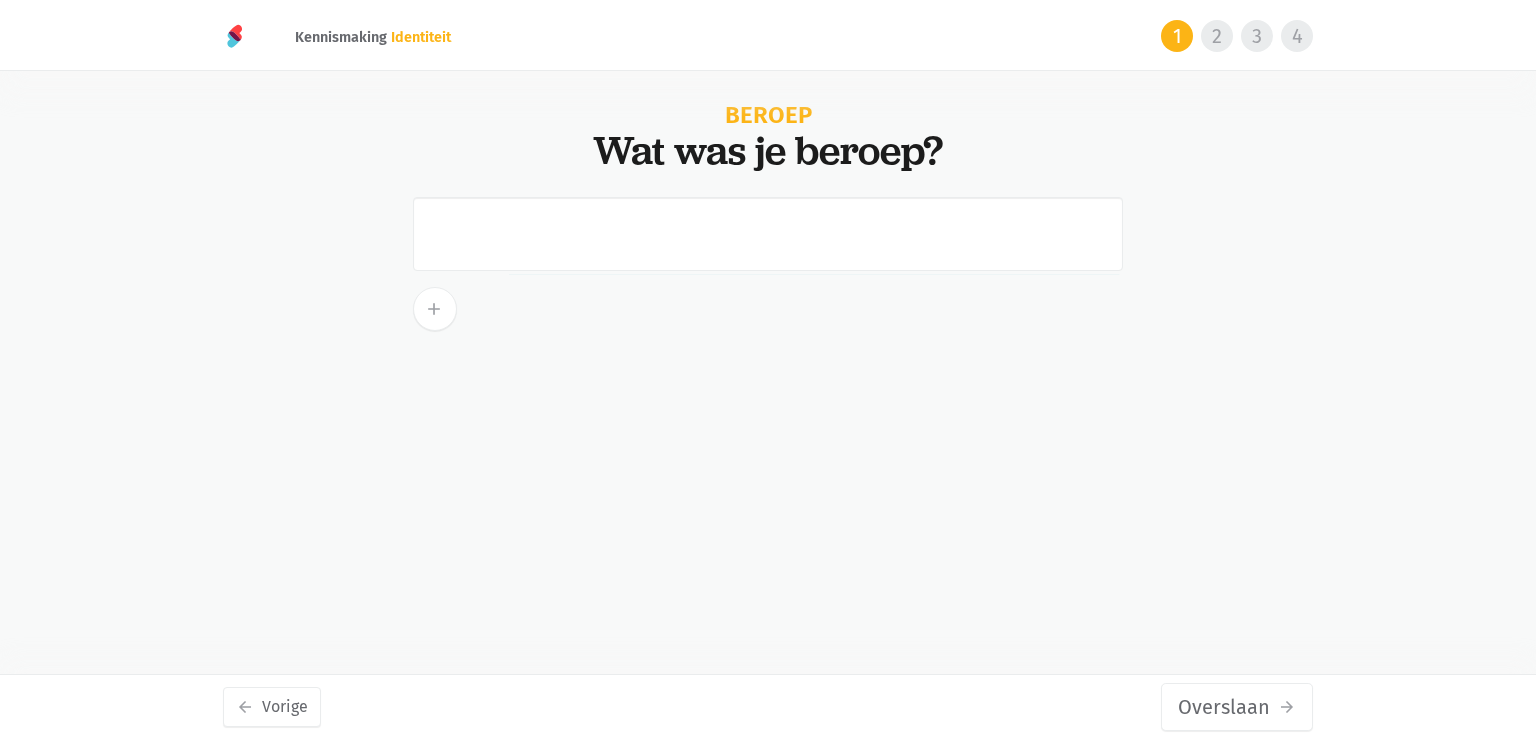 click at bounding box center (768, 234) 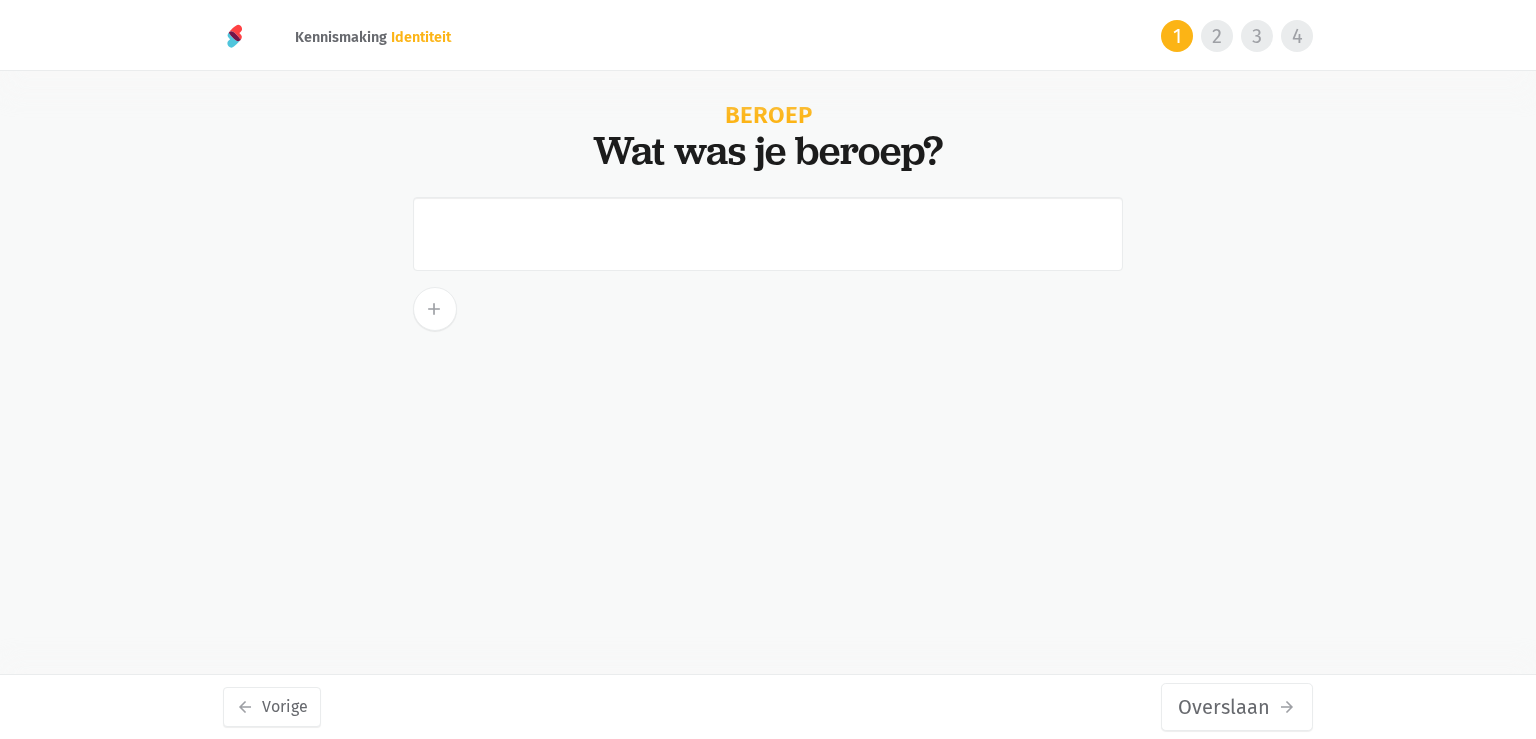 click on "3" at bounding box center [1257, 36] 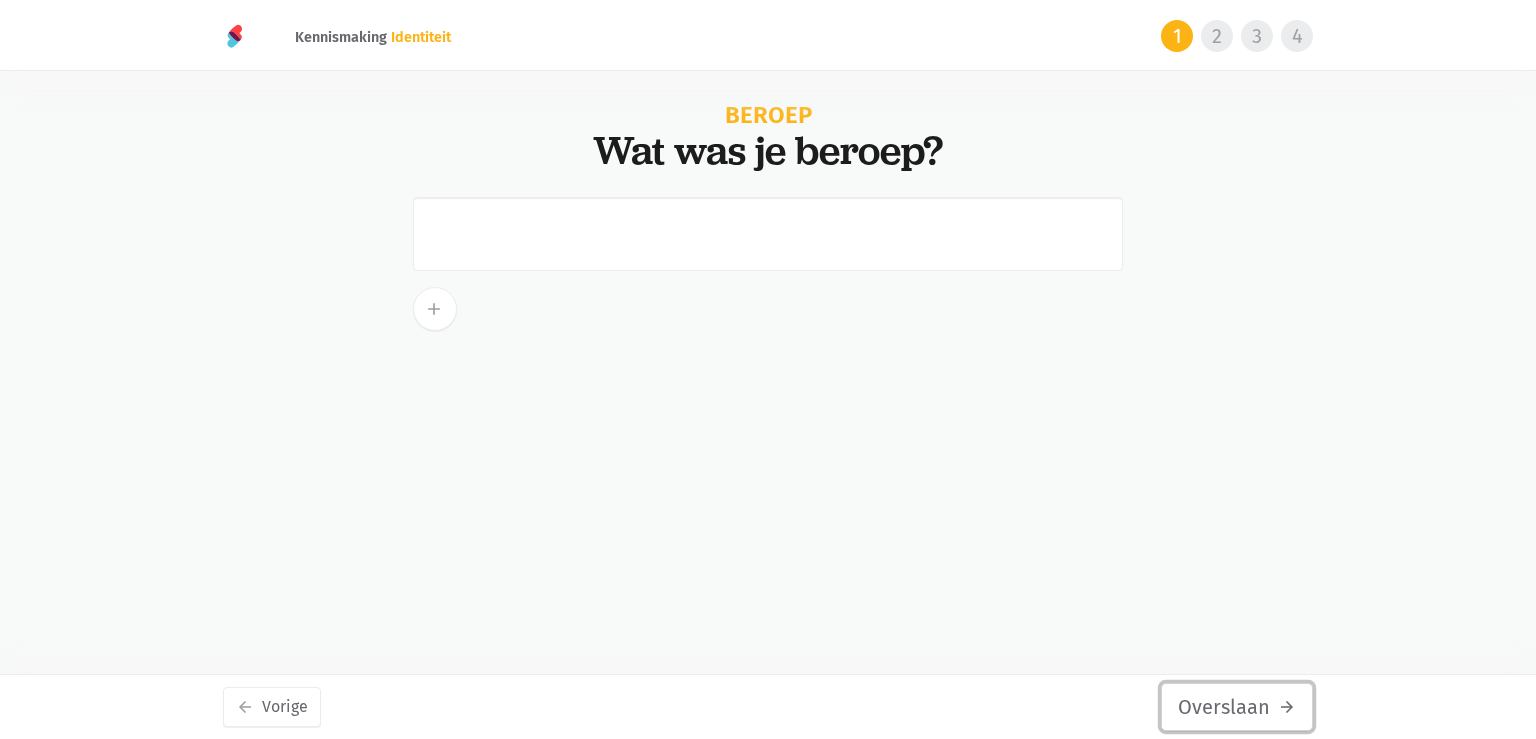 click on "Overslaan
arrow_forward" at bounding box center (1237, 707) 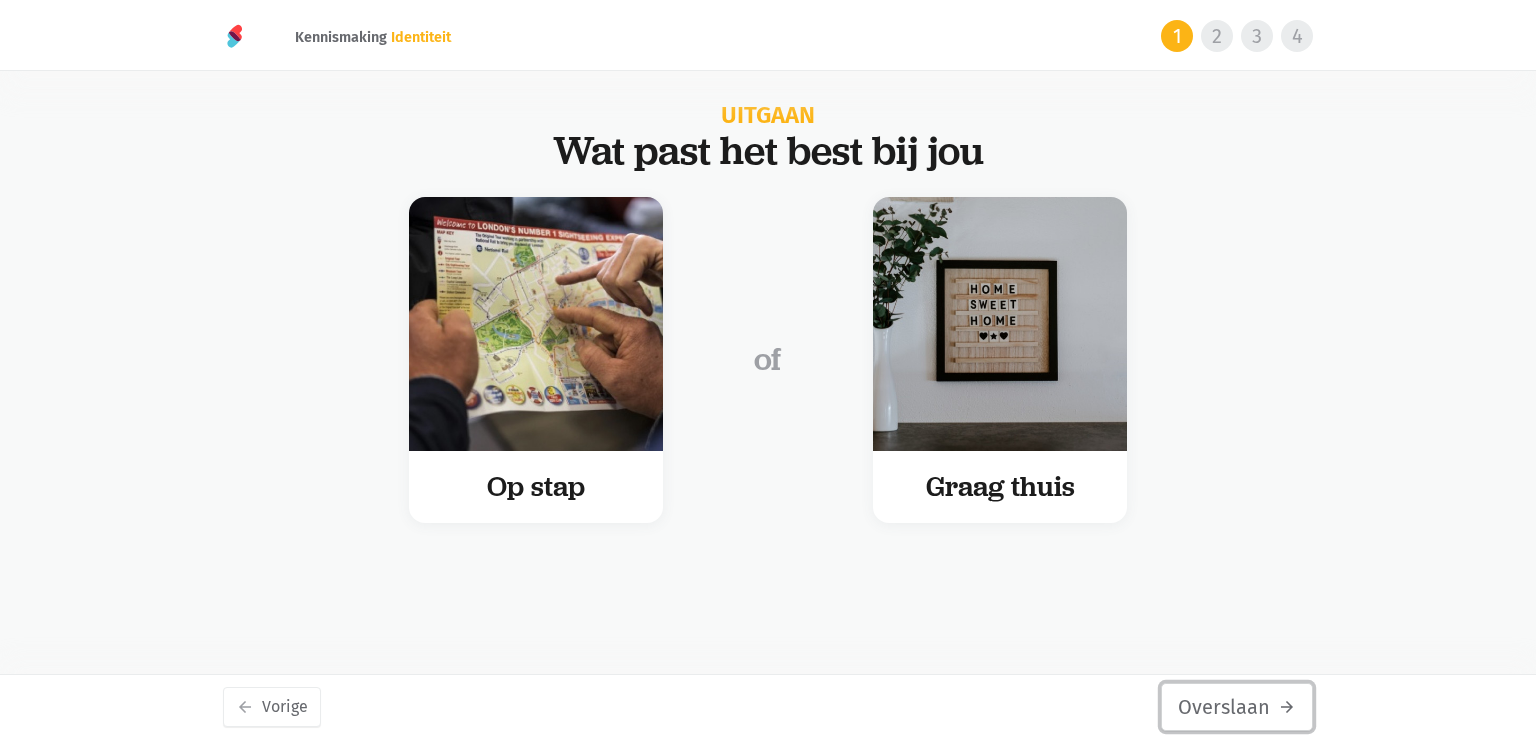 click on "Overslaan
arrow_forward" at bounding box center (1237, 707) 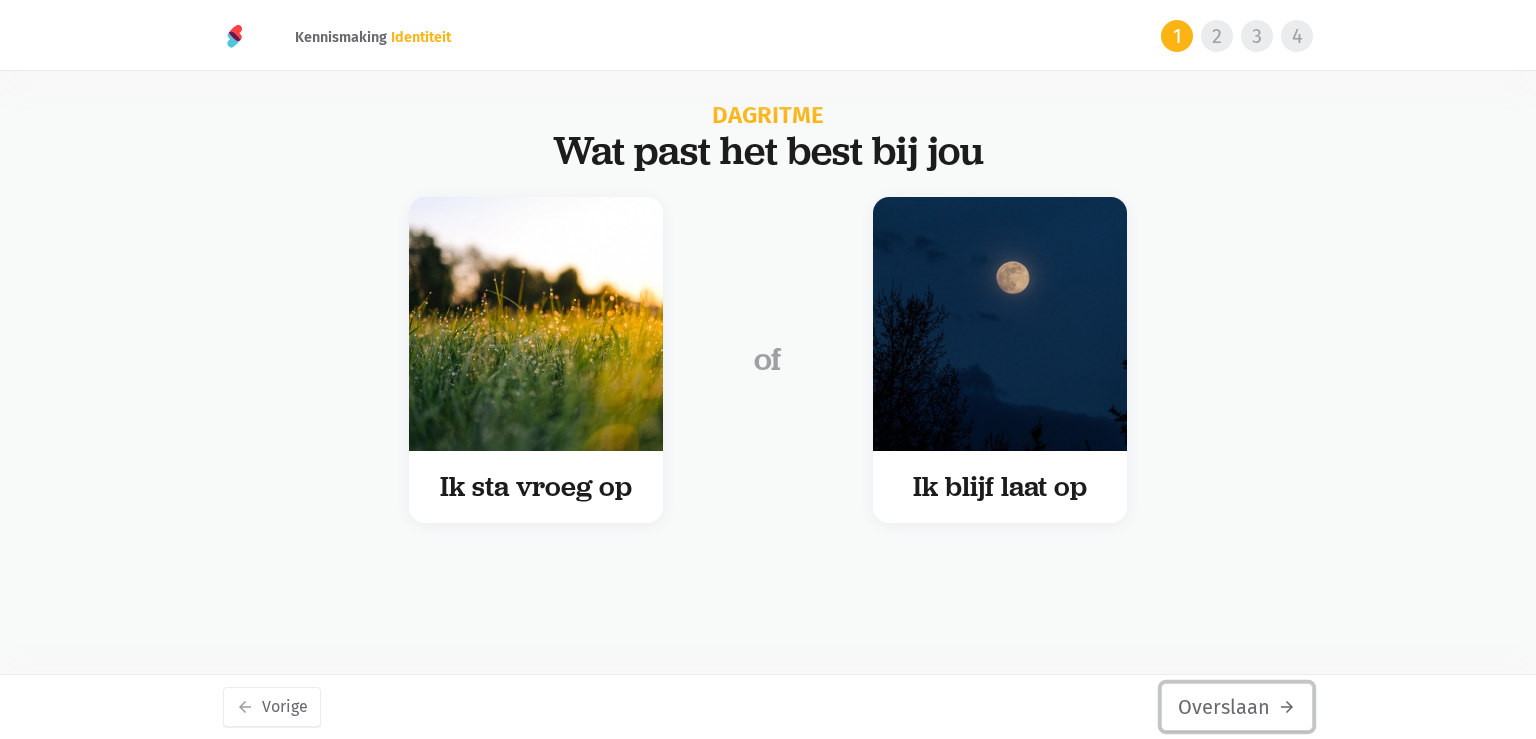 click on "Overslaan
arrow_forward" at bounding box center (1237, 707) 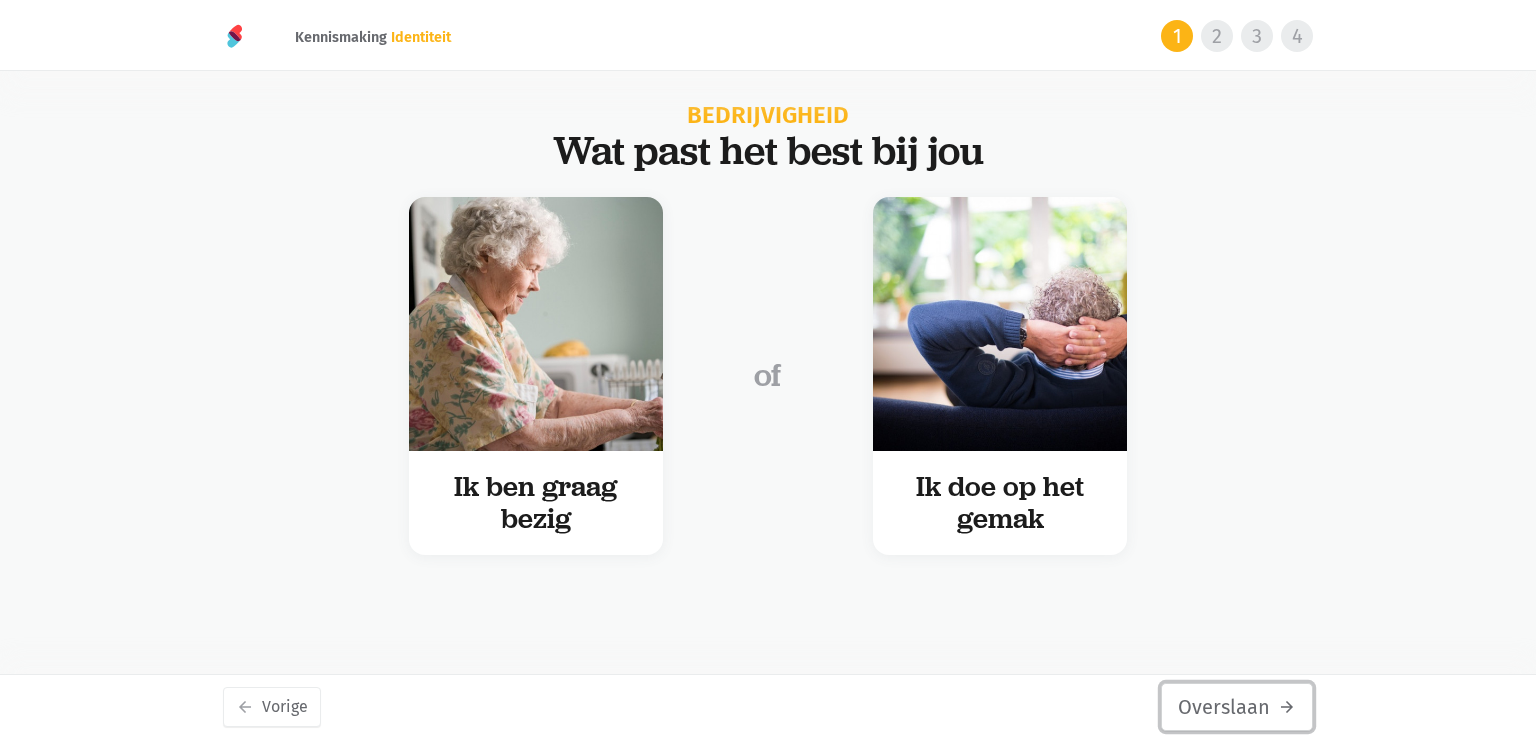 click on "Overslaan
arrow_forward" at bounding box center (1237, 707) 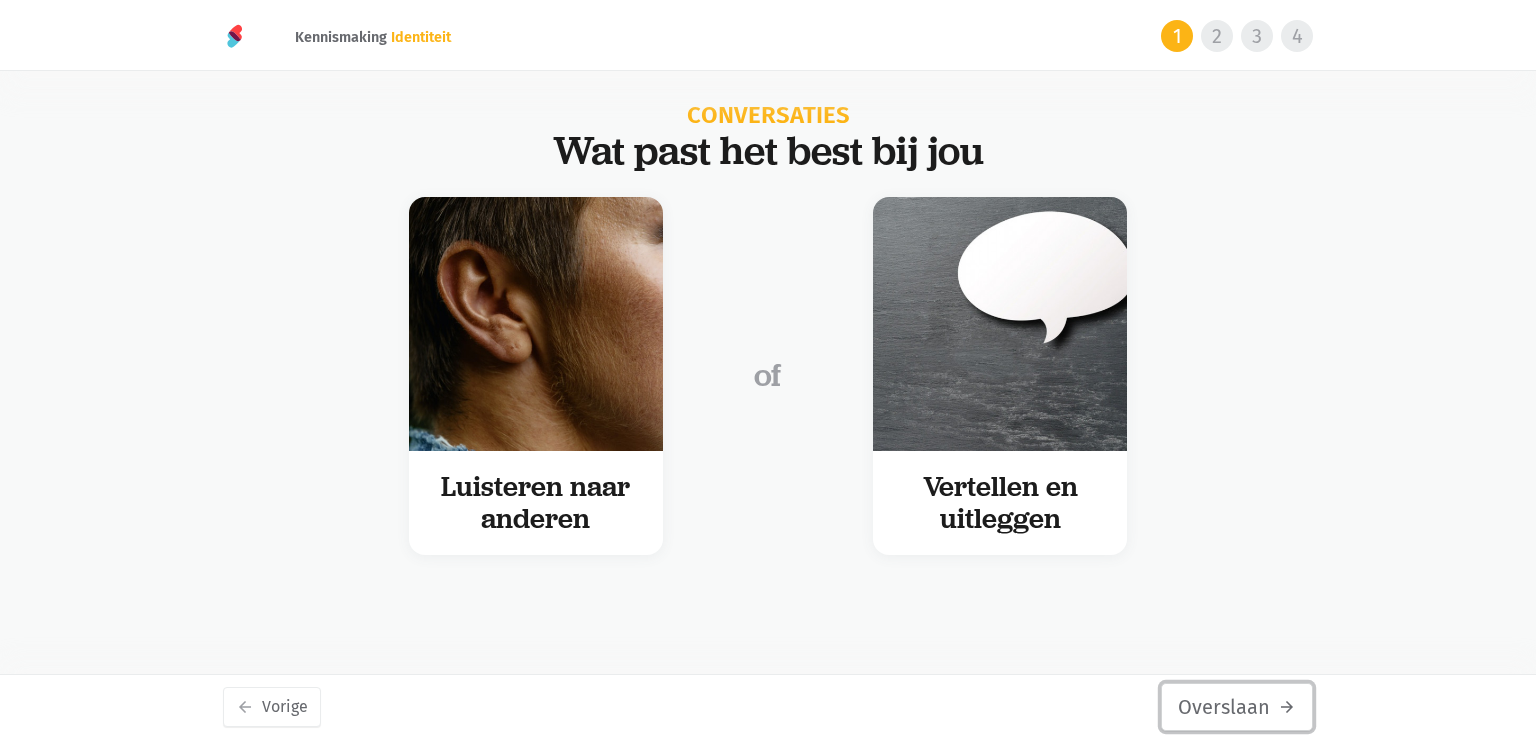 click on "Overslaan
arrow_forward" at bounding box center (1237, 707) 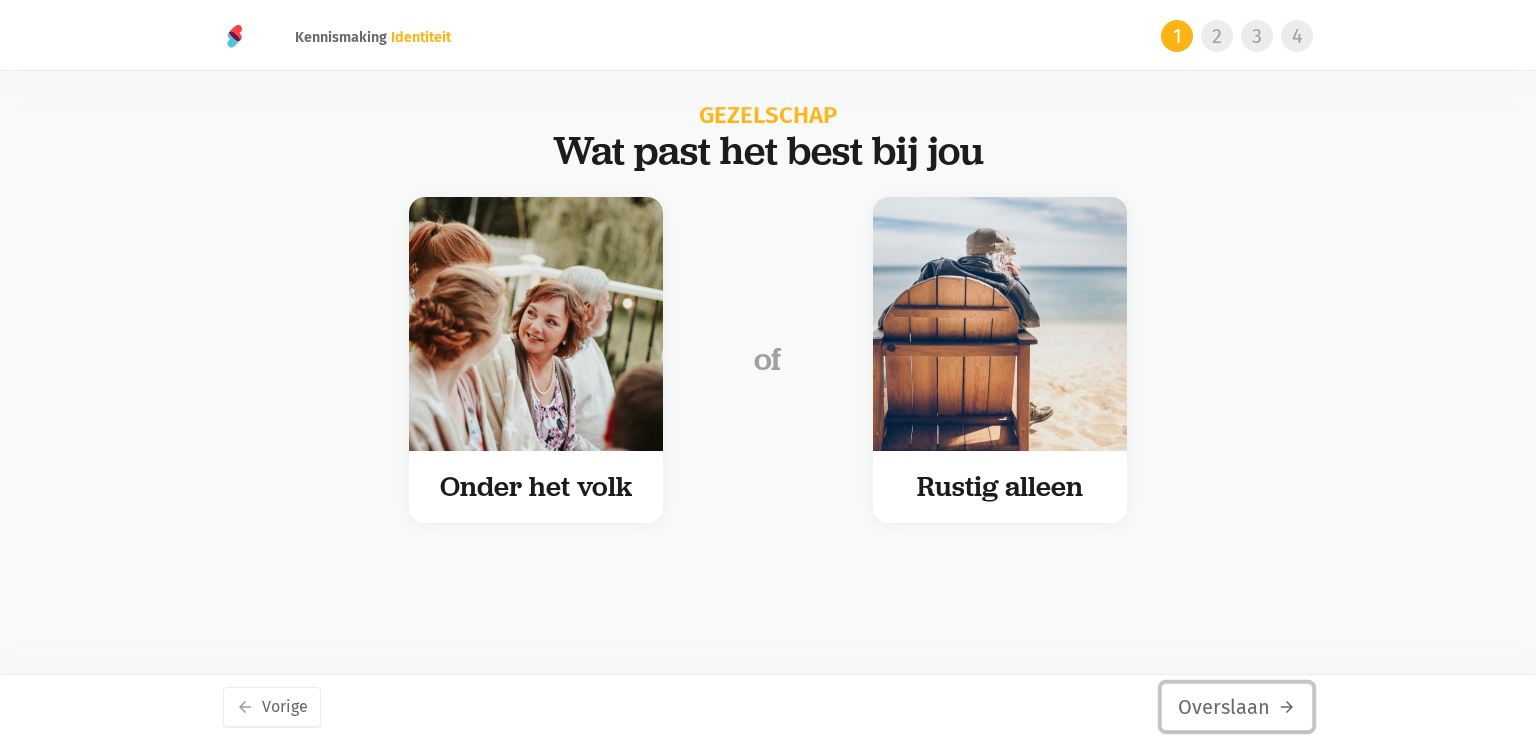 click on "Overslaan
arrow_forward" at bounding box center [1237, 707] 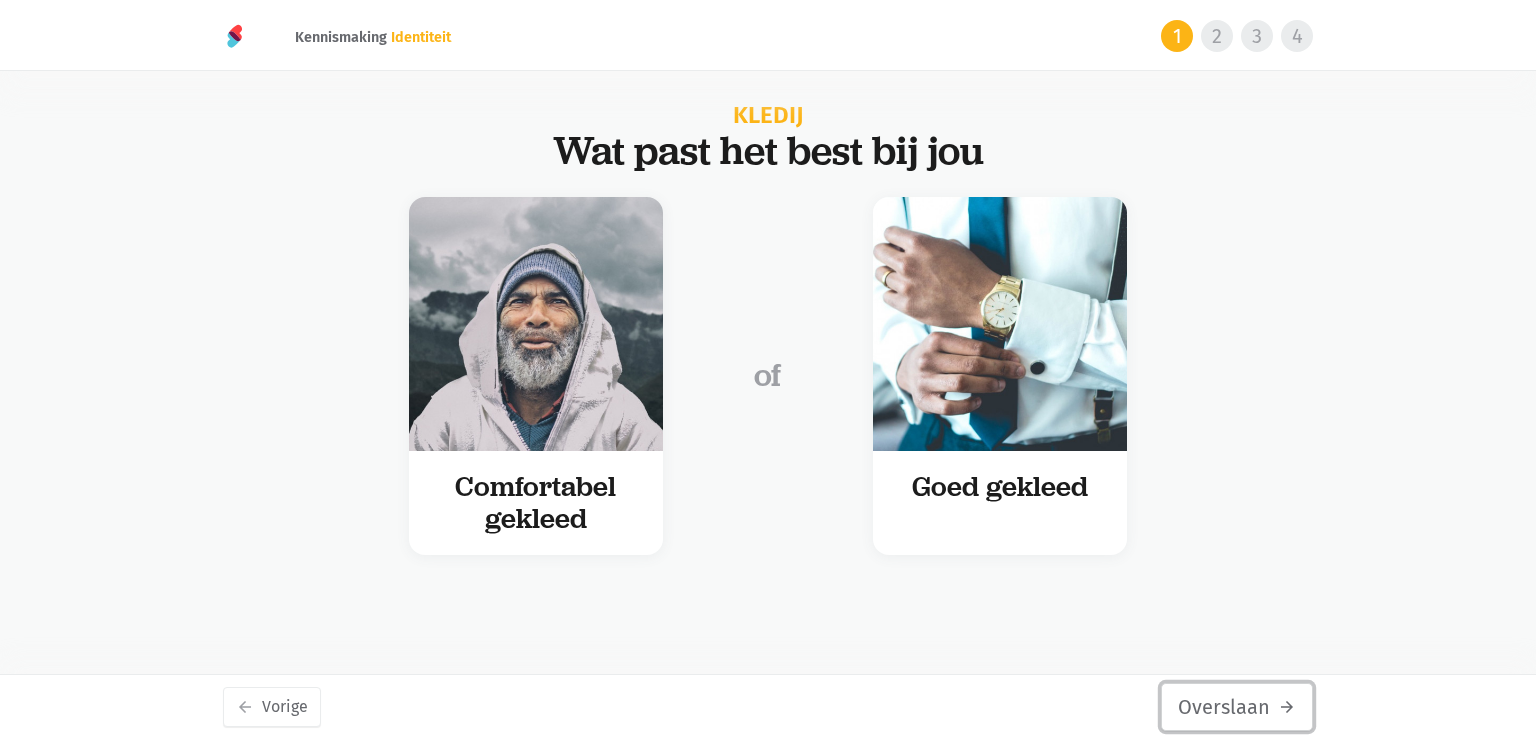 click on "Overslaan
arrow_forward" at bounding box center (1237, 707) 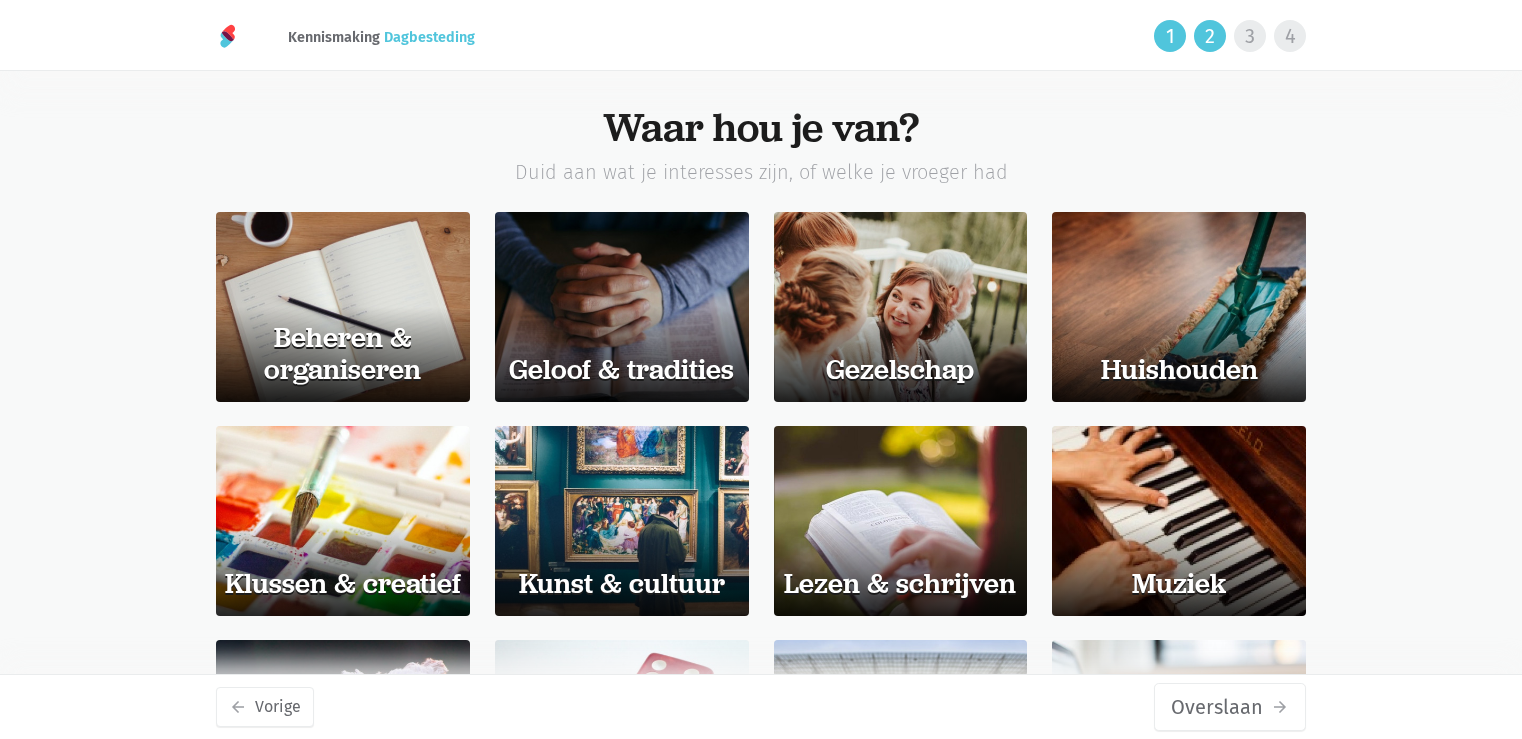 scroll, scrollTop: 0, scrollLeft: 0, axis: both 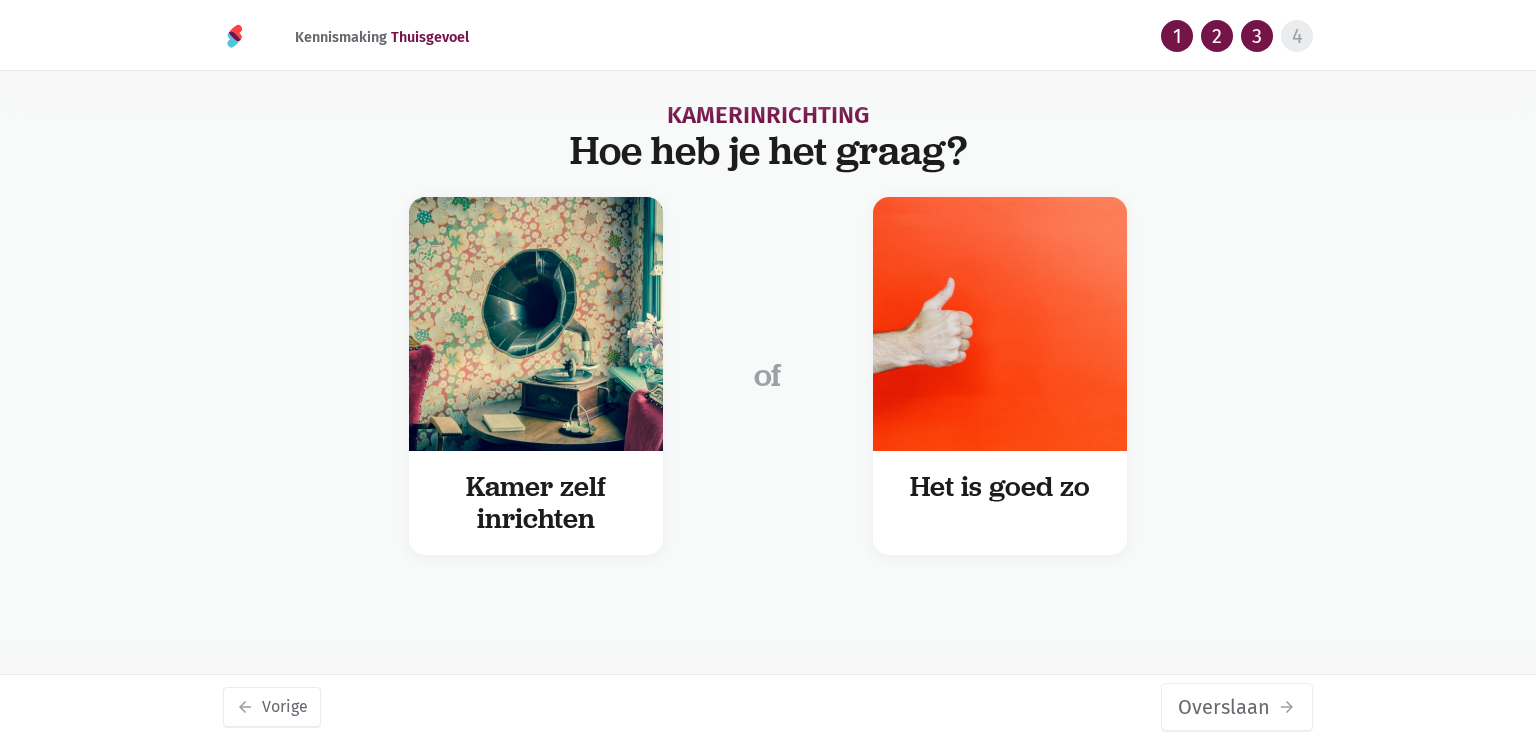 click on "Overslaan
arrow_forward" at bounding box center (1237, 707) 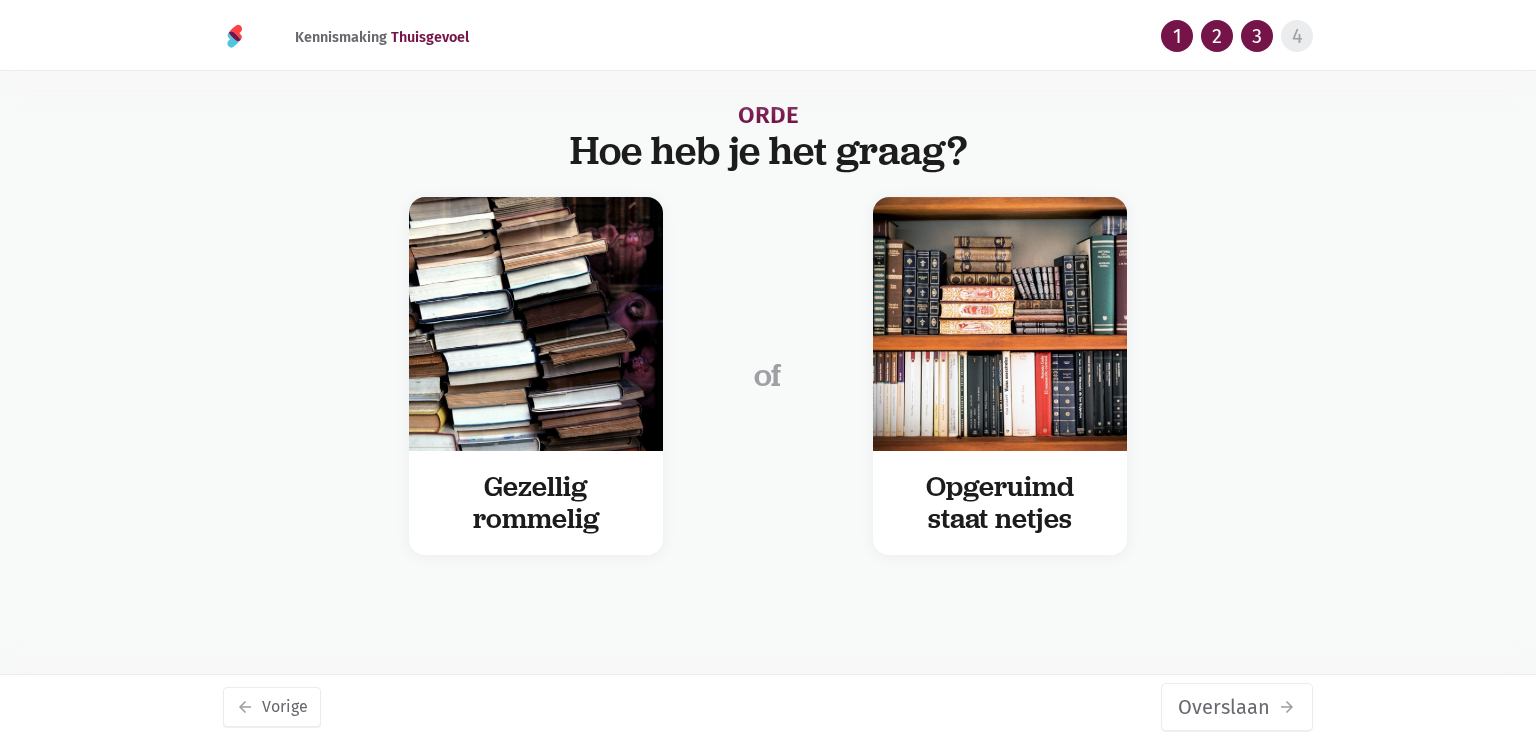 click on "Overslaan
arrow_forward" at bounding box center (1237, 707) 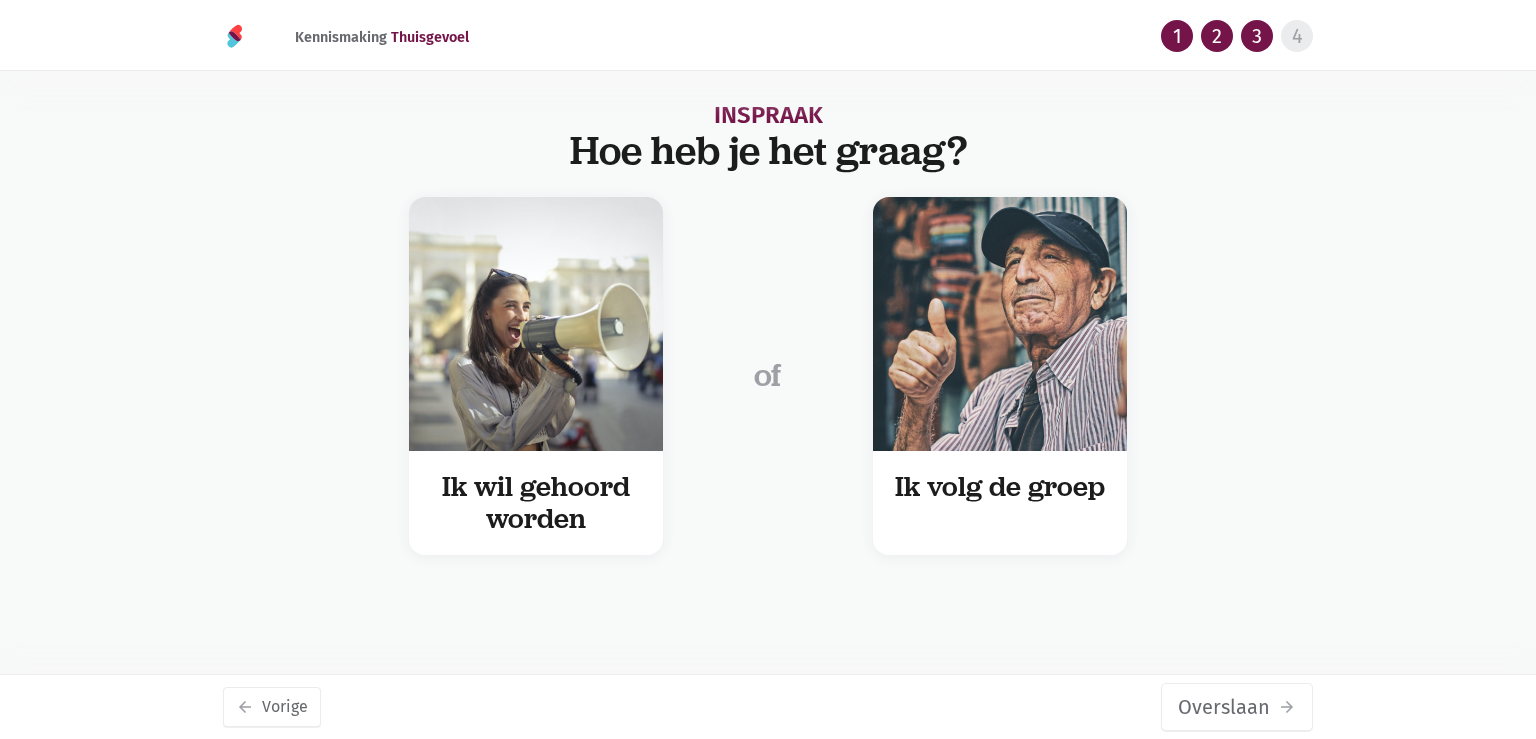 click on "Overslaan
arrow_forward" at bounding box center [1237, 707] 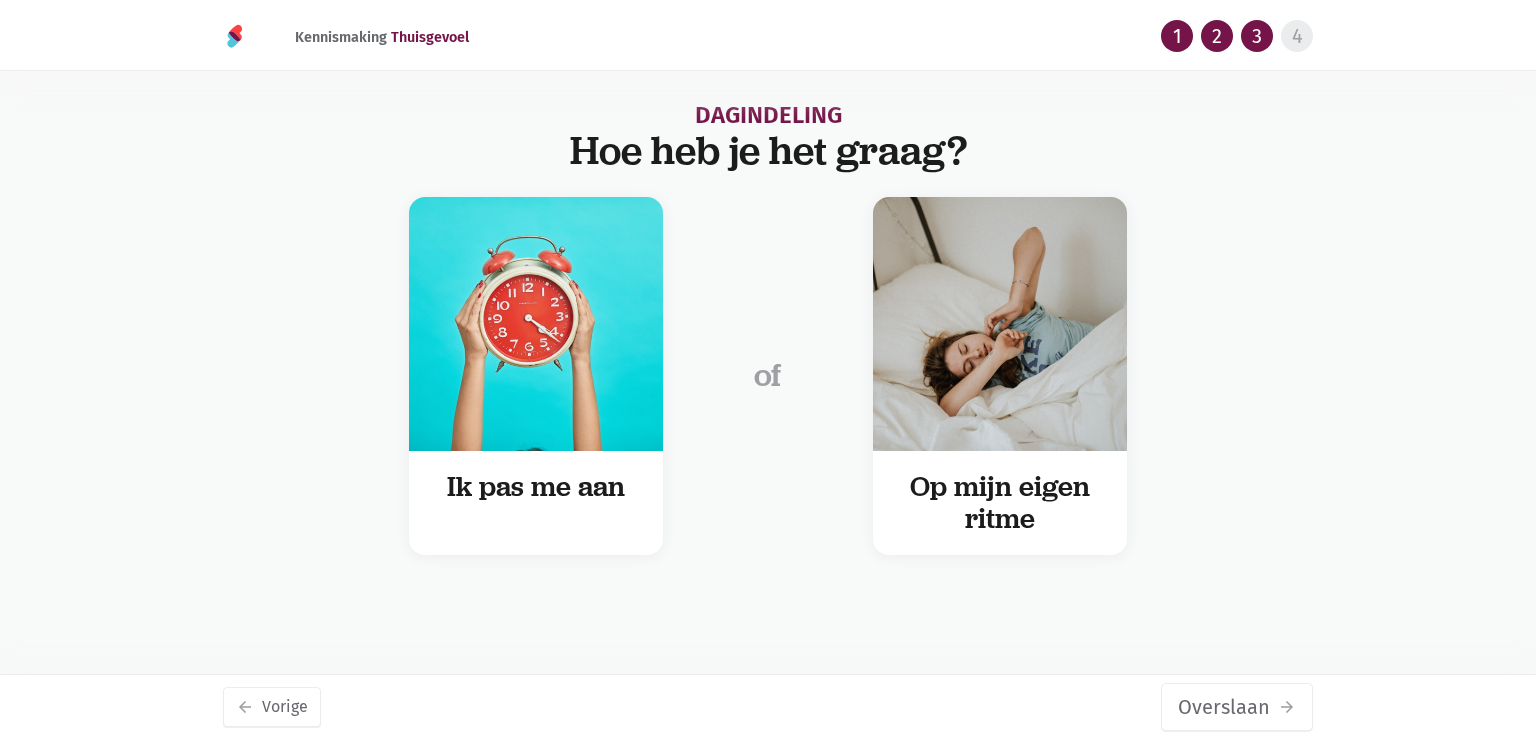 click on "Overslaan
arrow_forward" at bounding box center (1237, 707) 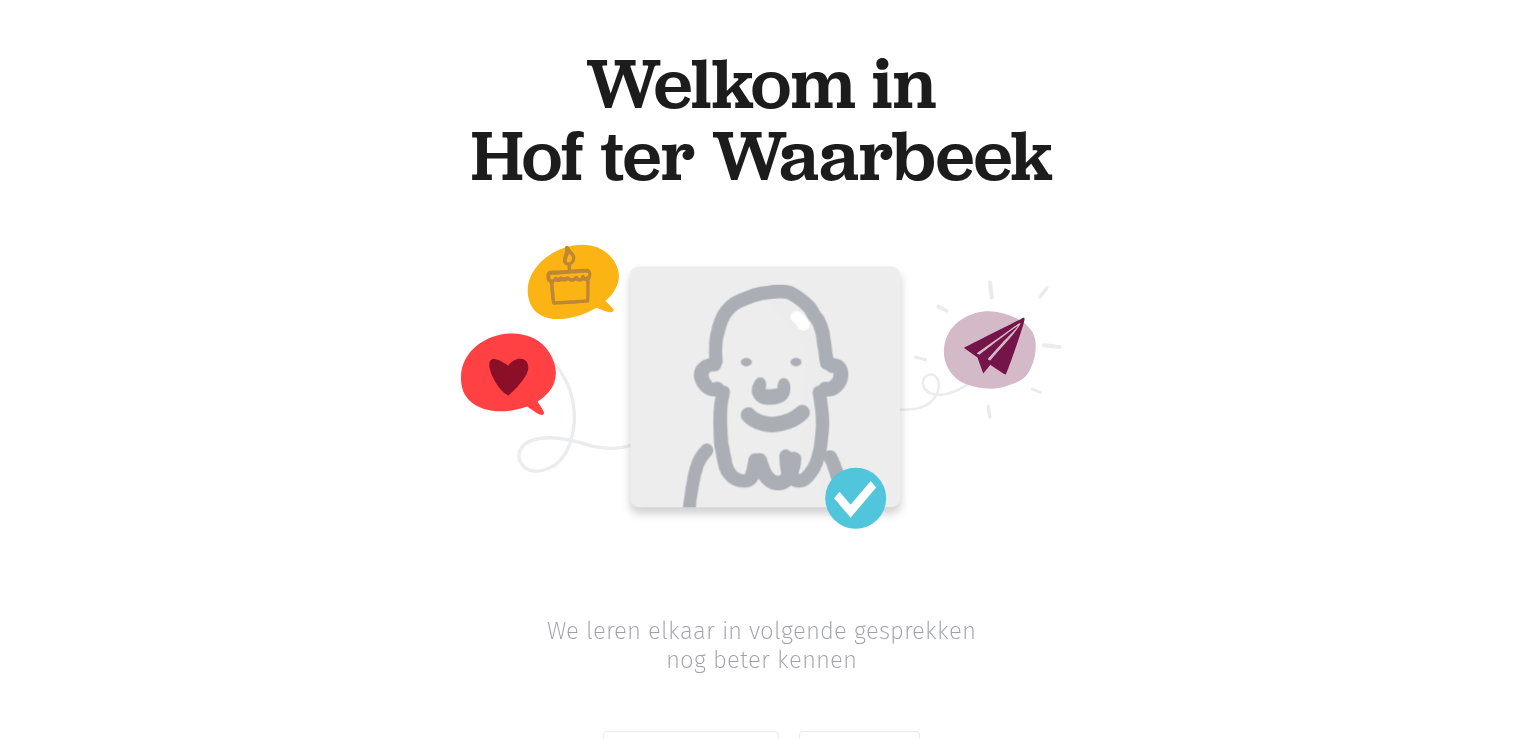 scroll, scrollTop: 0, scrollLeft: 0, axis: both 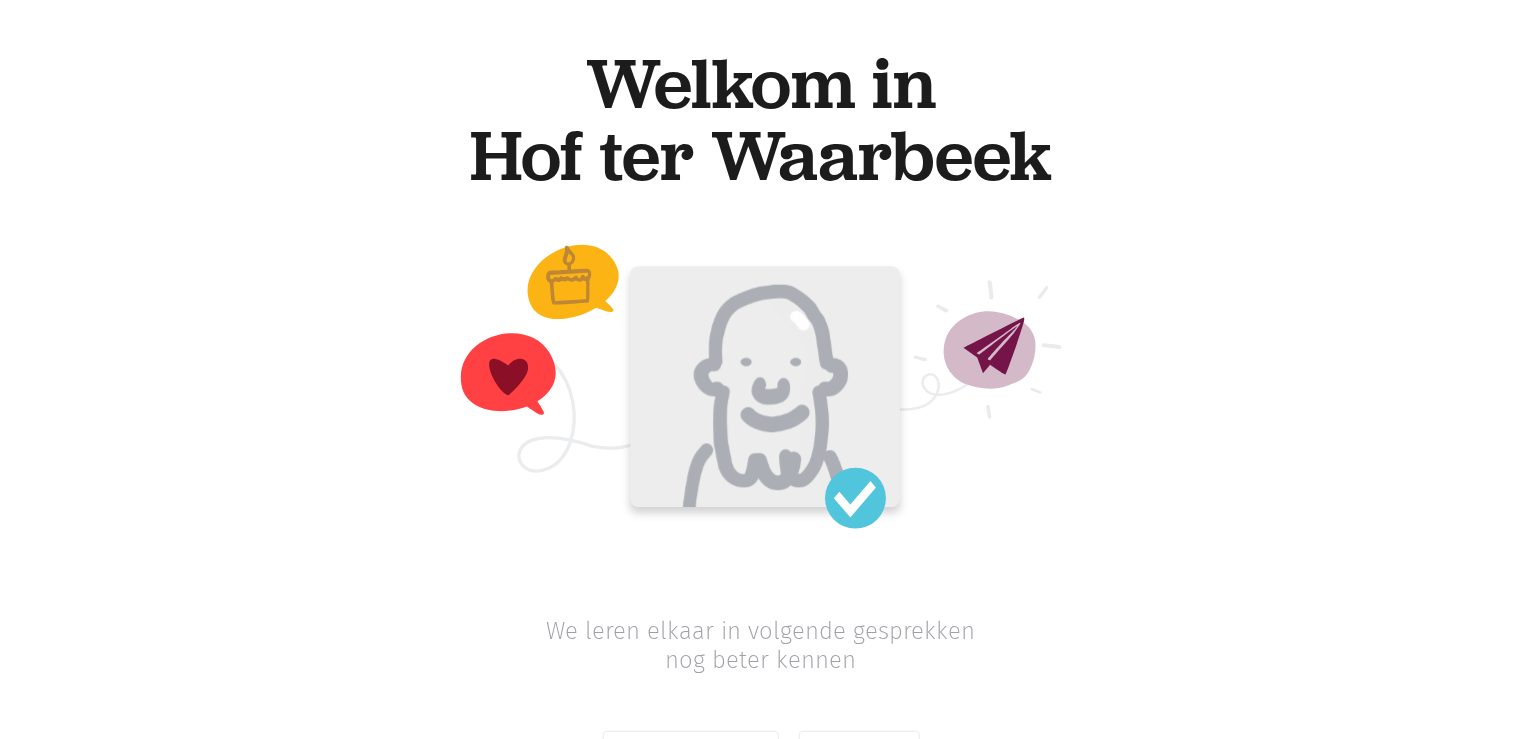 click at bounding box center [761, 489] 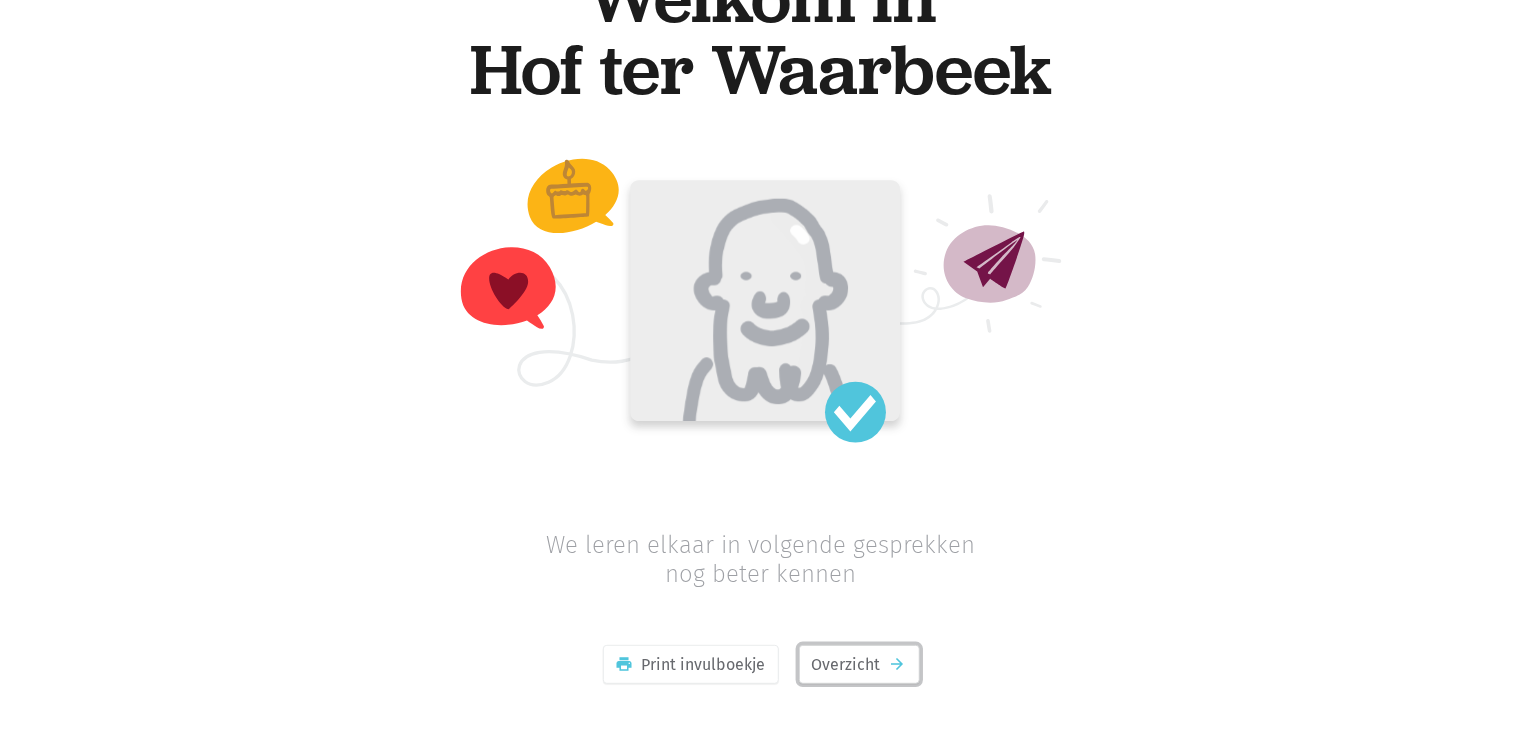 click on "arrow_forward" at bounding box center (898, 664) 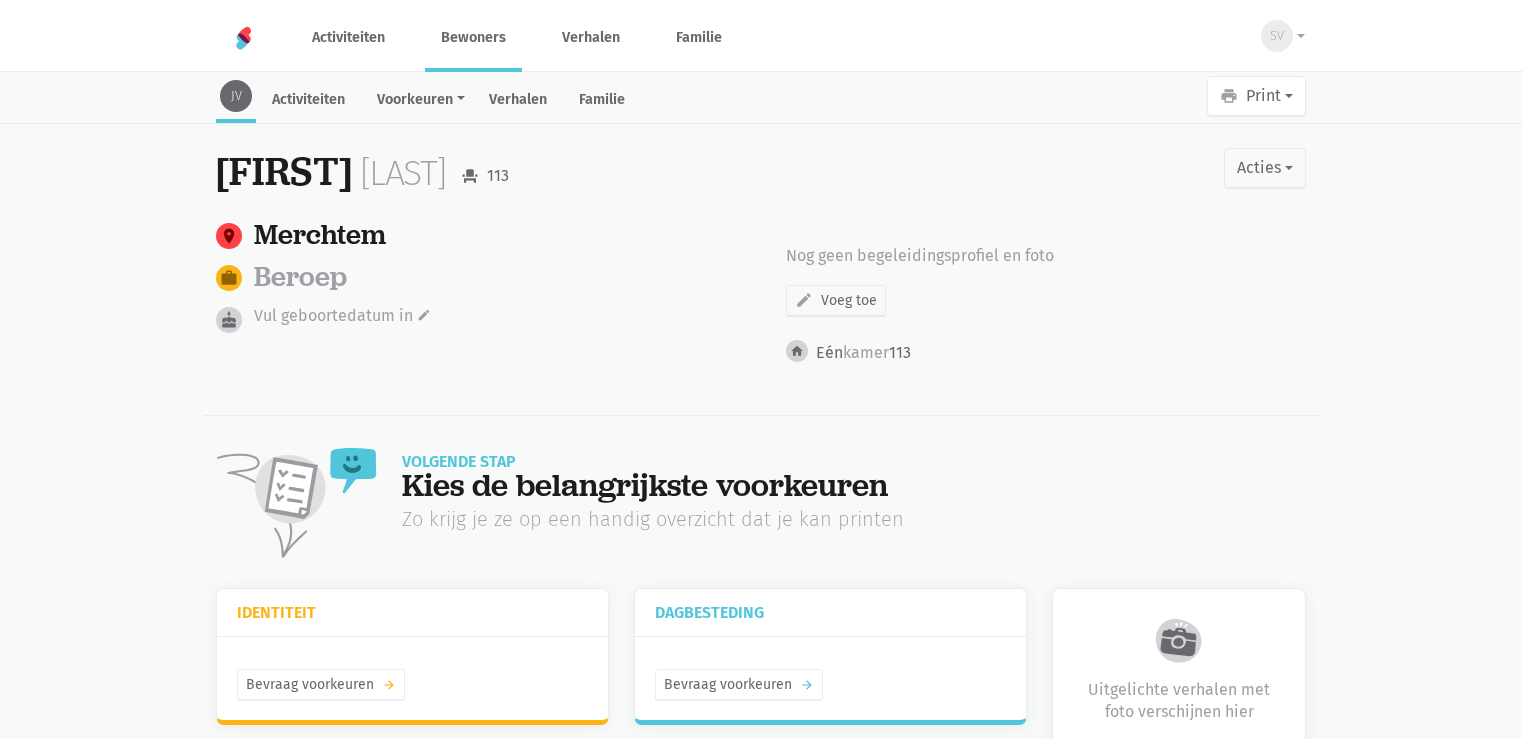 scroll, scrollTop: 0, scrollLeft: 0, axis: both 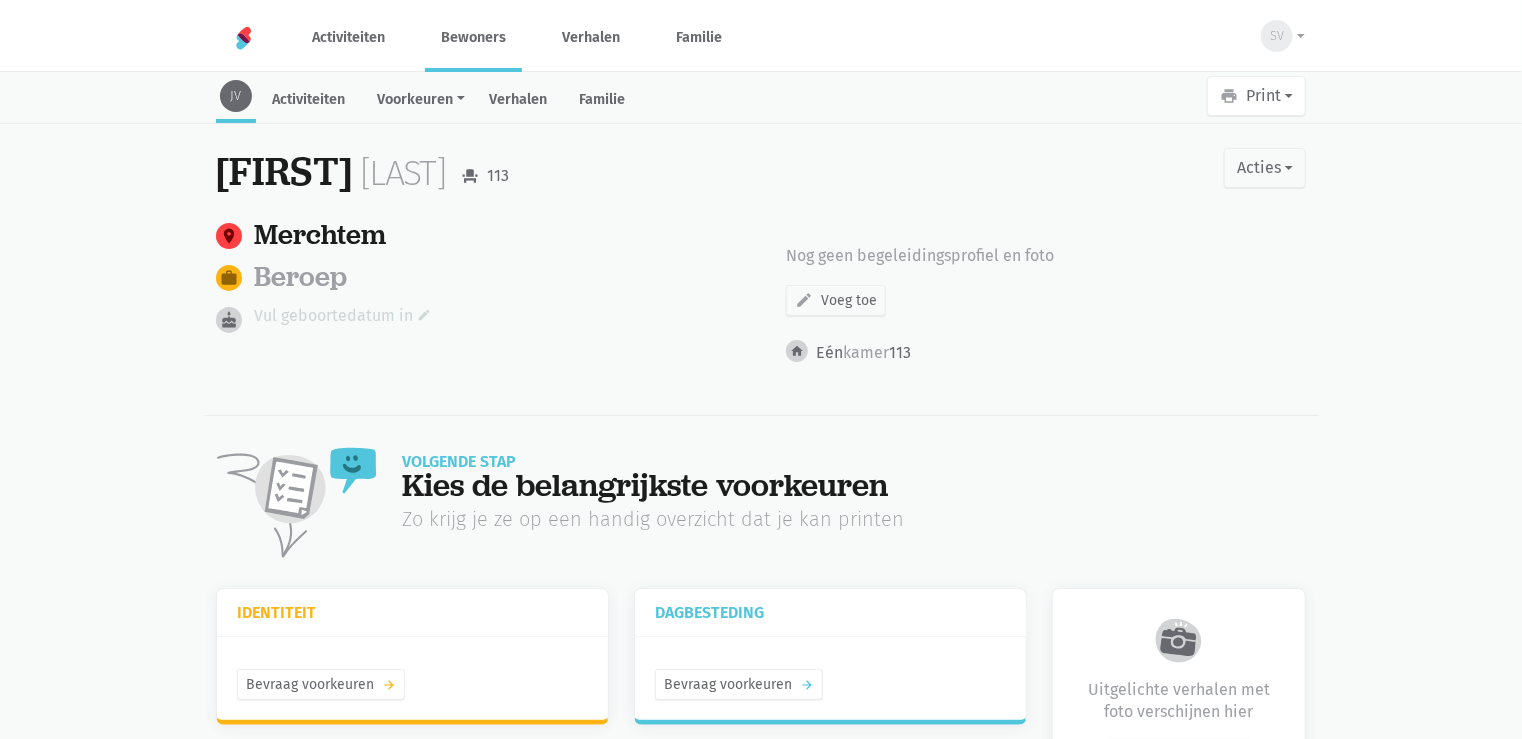 click on "Vul [DATE] in
edit" at bounding box center [342, 316] 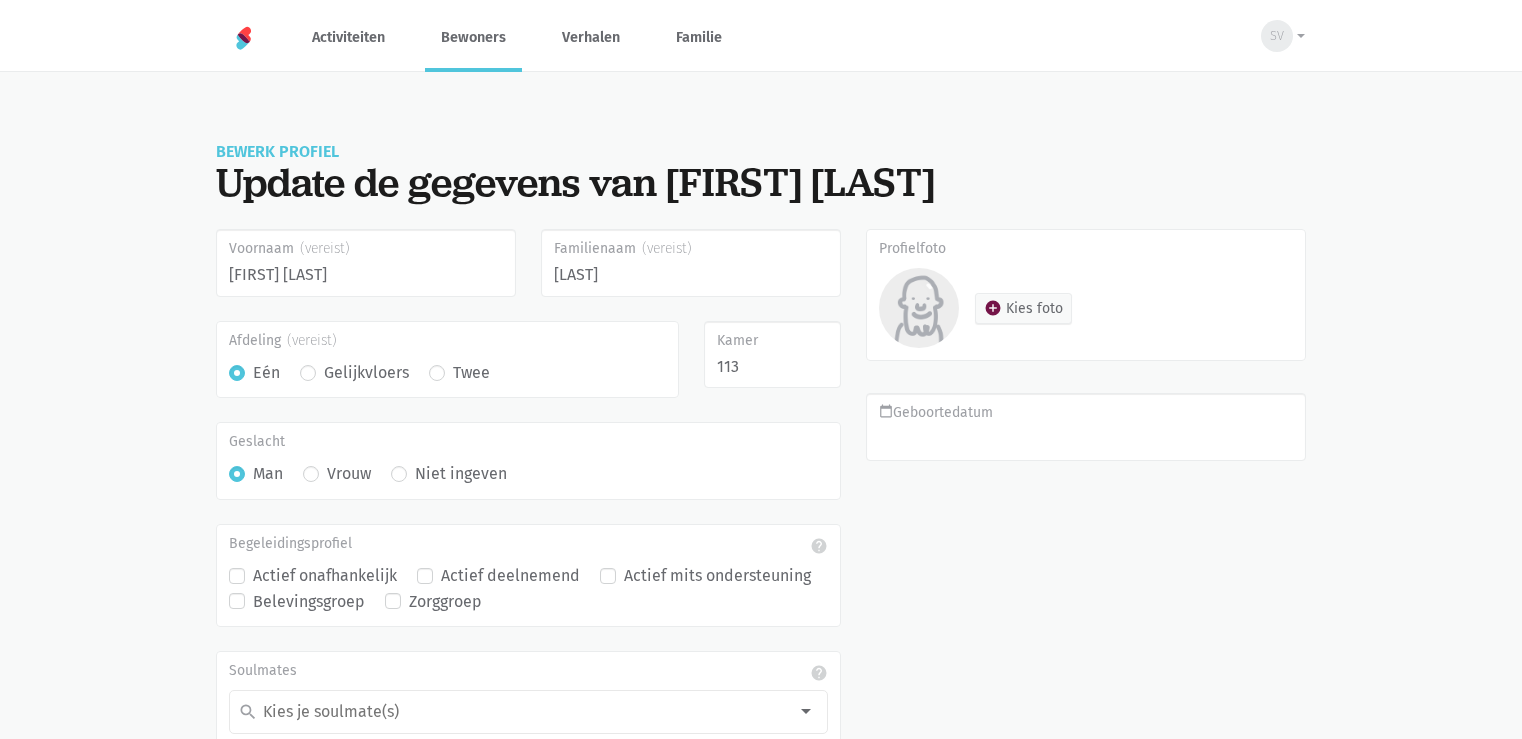 scroll, scrollTop: 0, scrollLeft: 0, axis: both 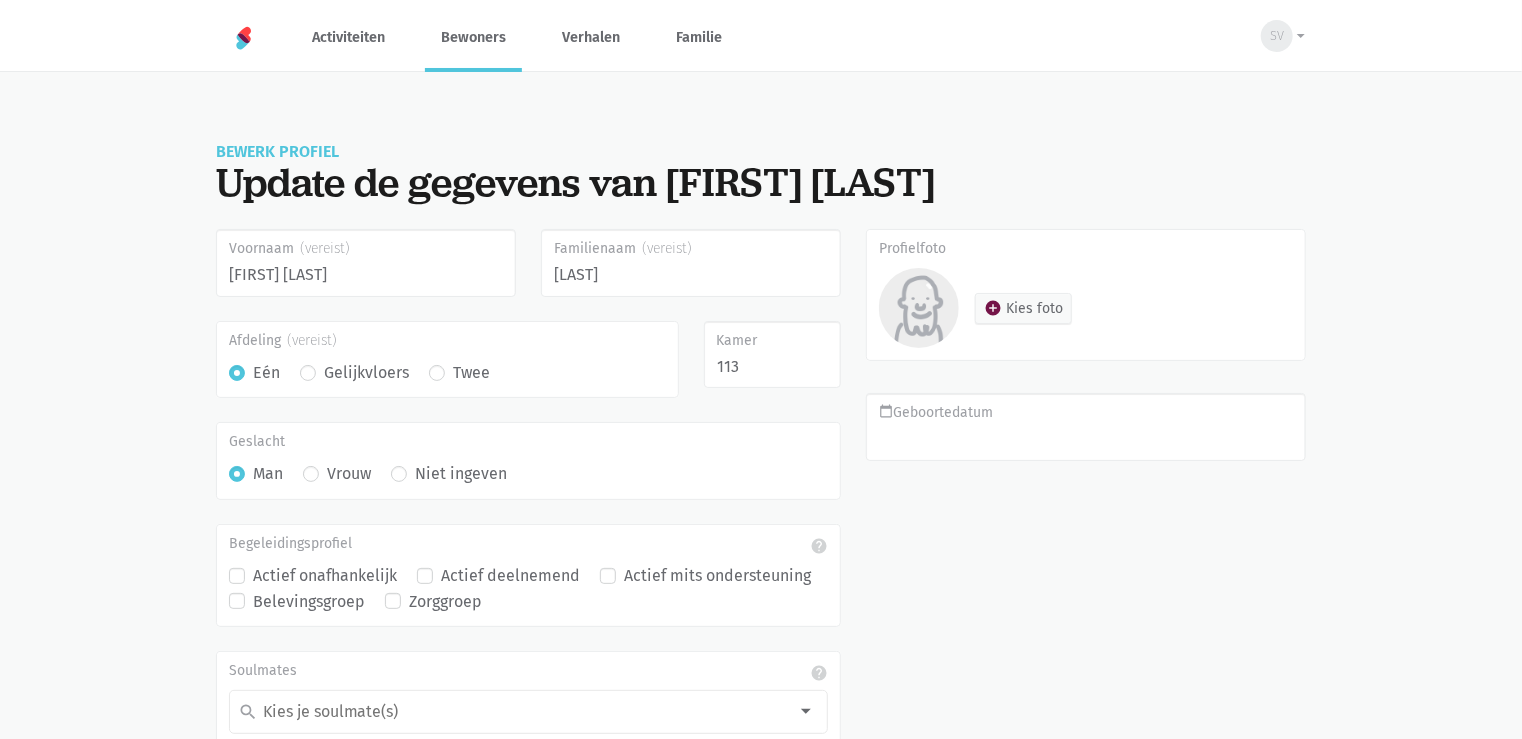 type on "0" 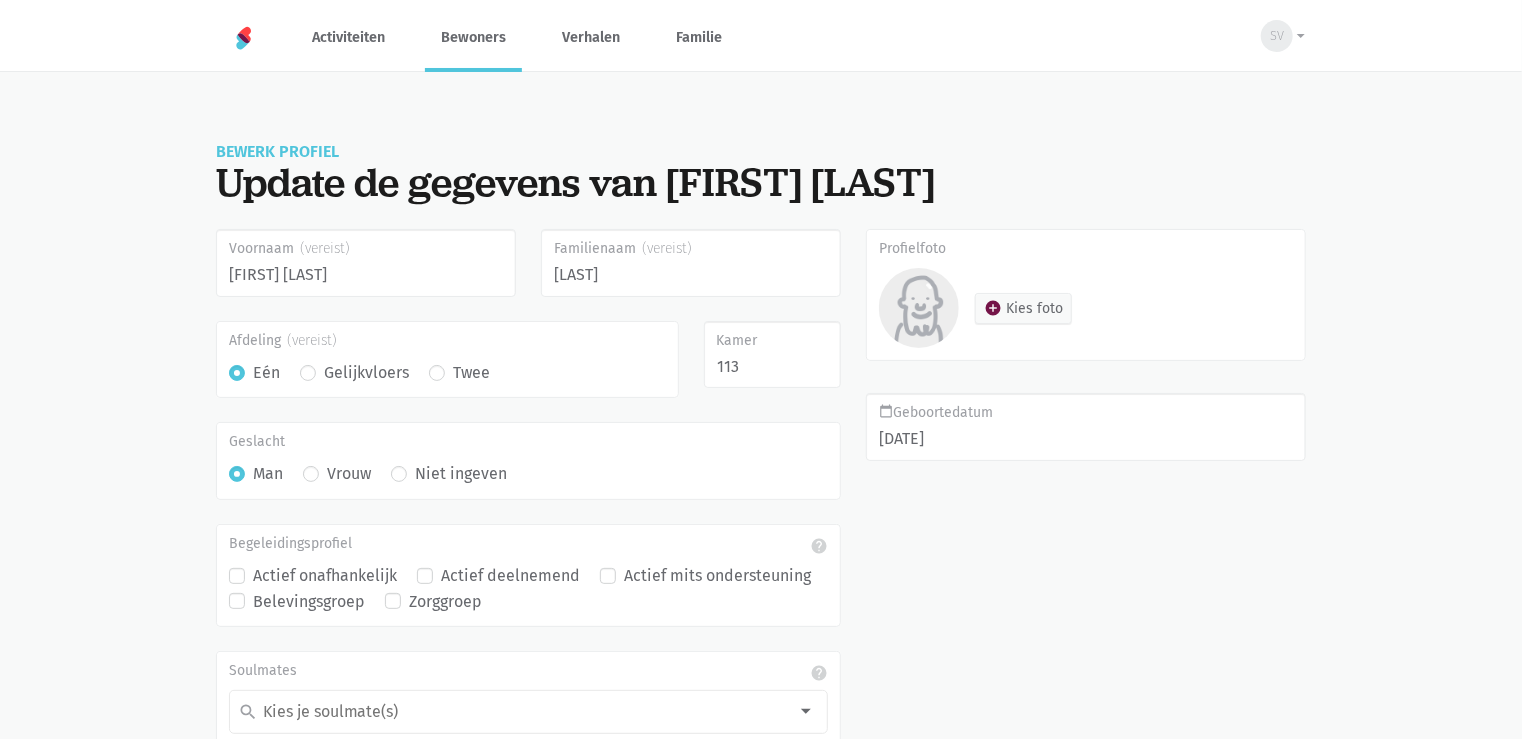 type on "[DATE]" 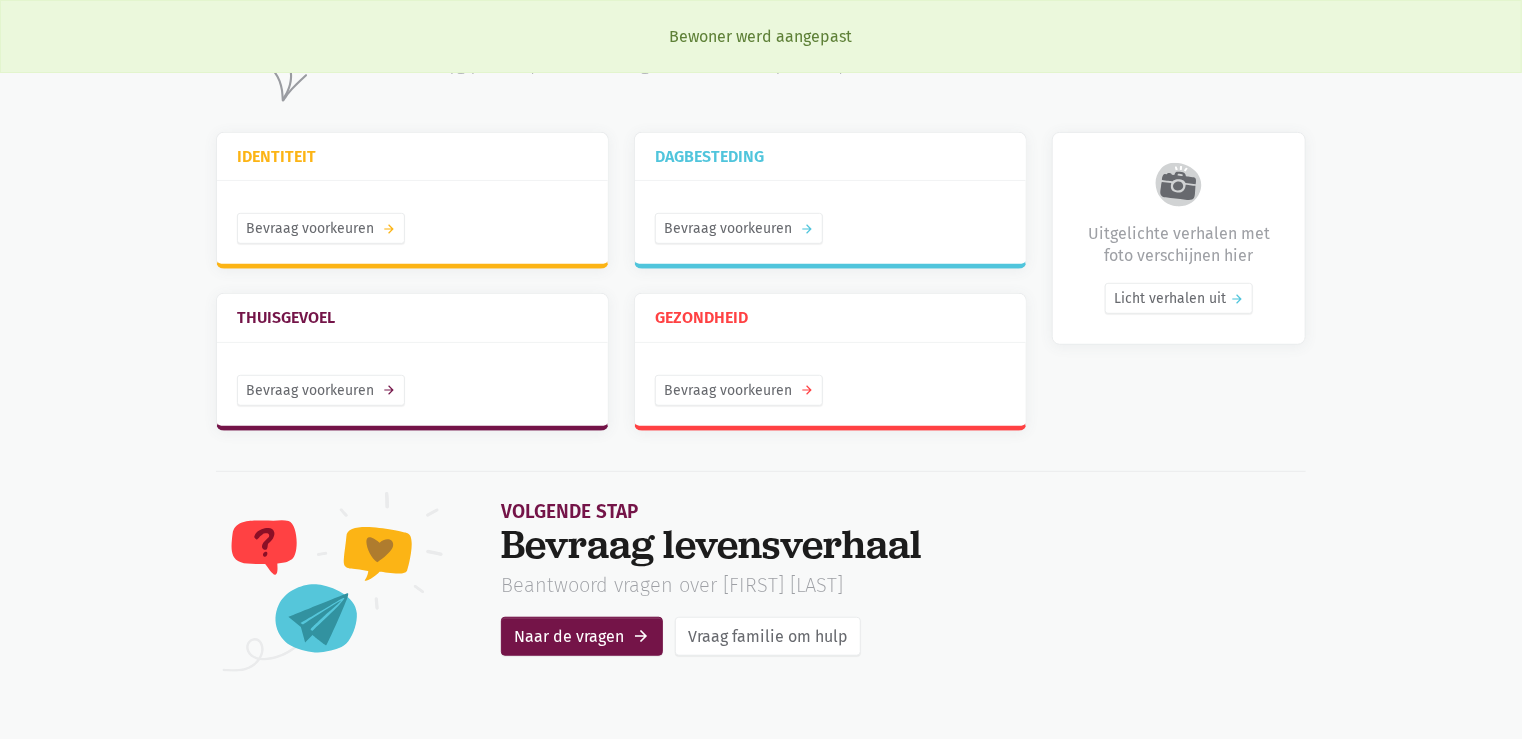 scroll, scrollTop: 0, scrollLeft: 0, axis: both 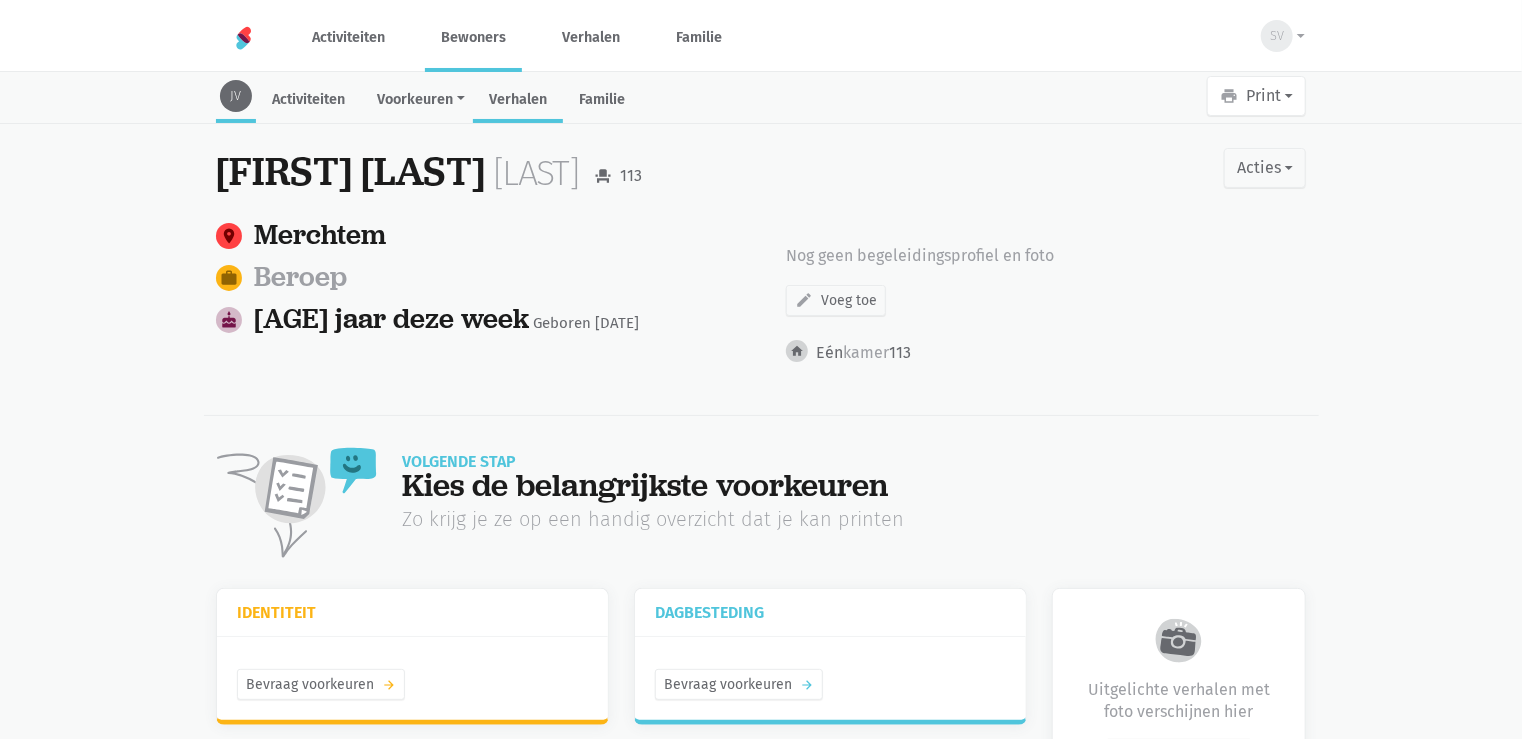 click on "Verhalen" at bounding box center (518, 101) 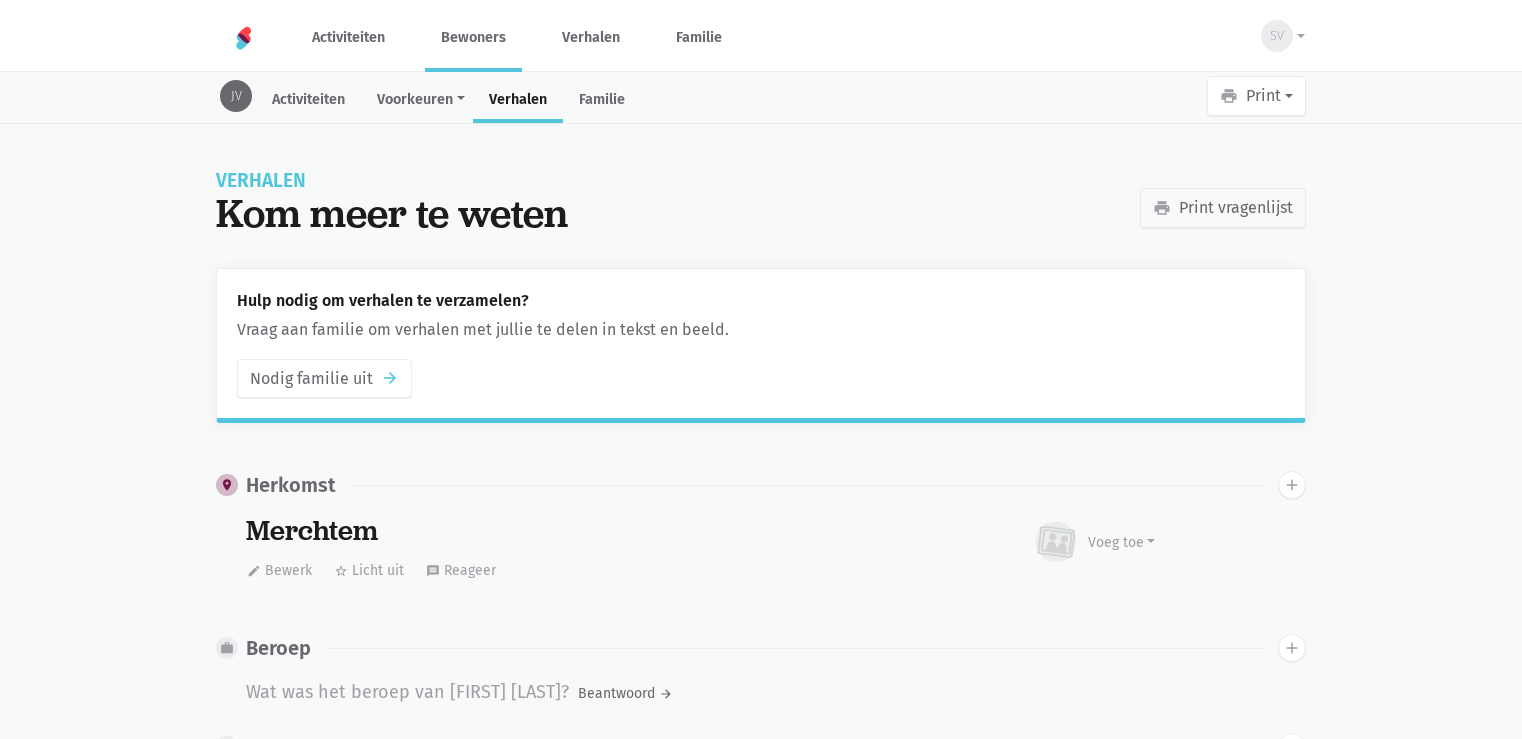 scroll, scrollTop: 0, scrollLeft: 0, axis: both 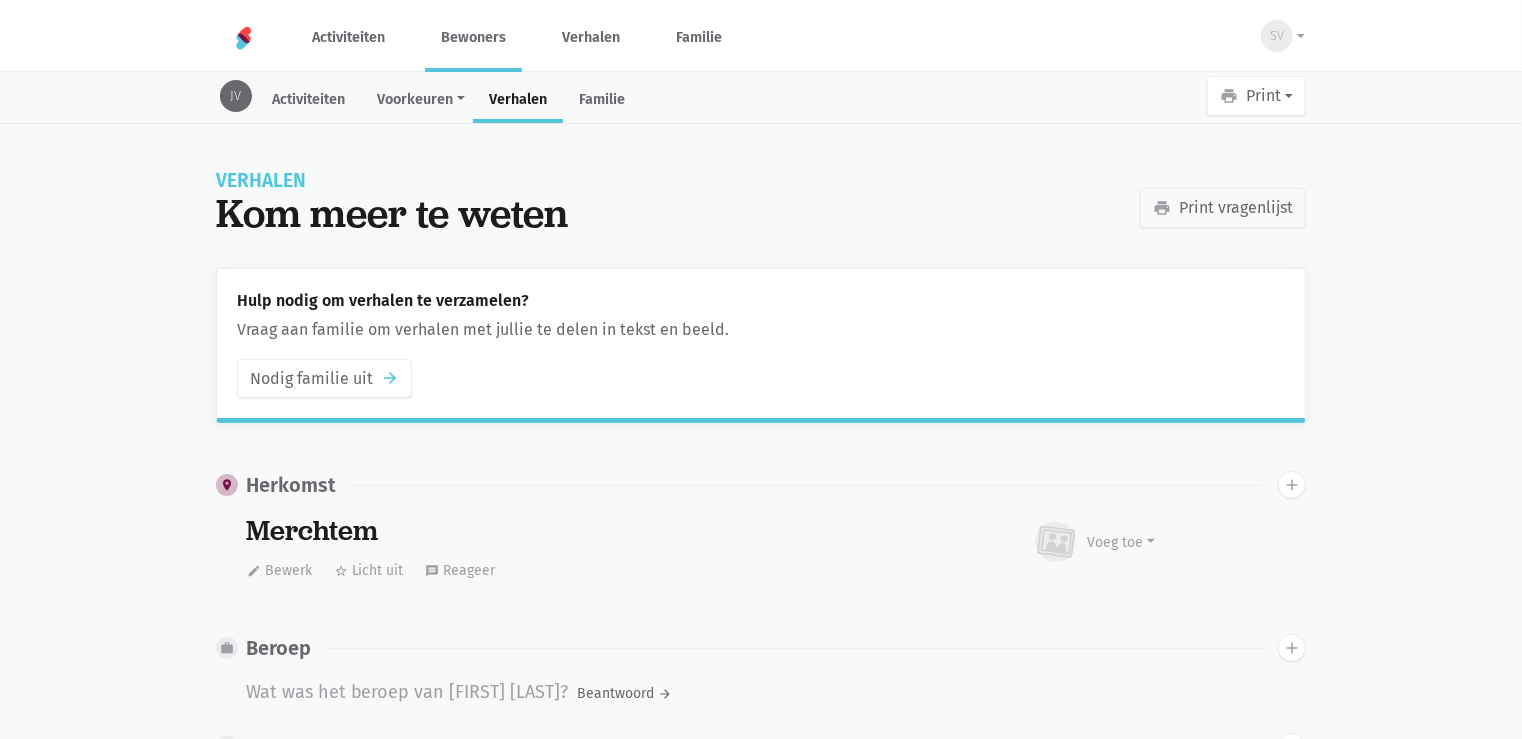 click on "Verhalen
Kom meer te weten
print
Print vragenlijst" at bounding box center [761, 208] 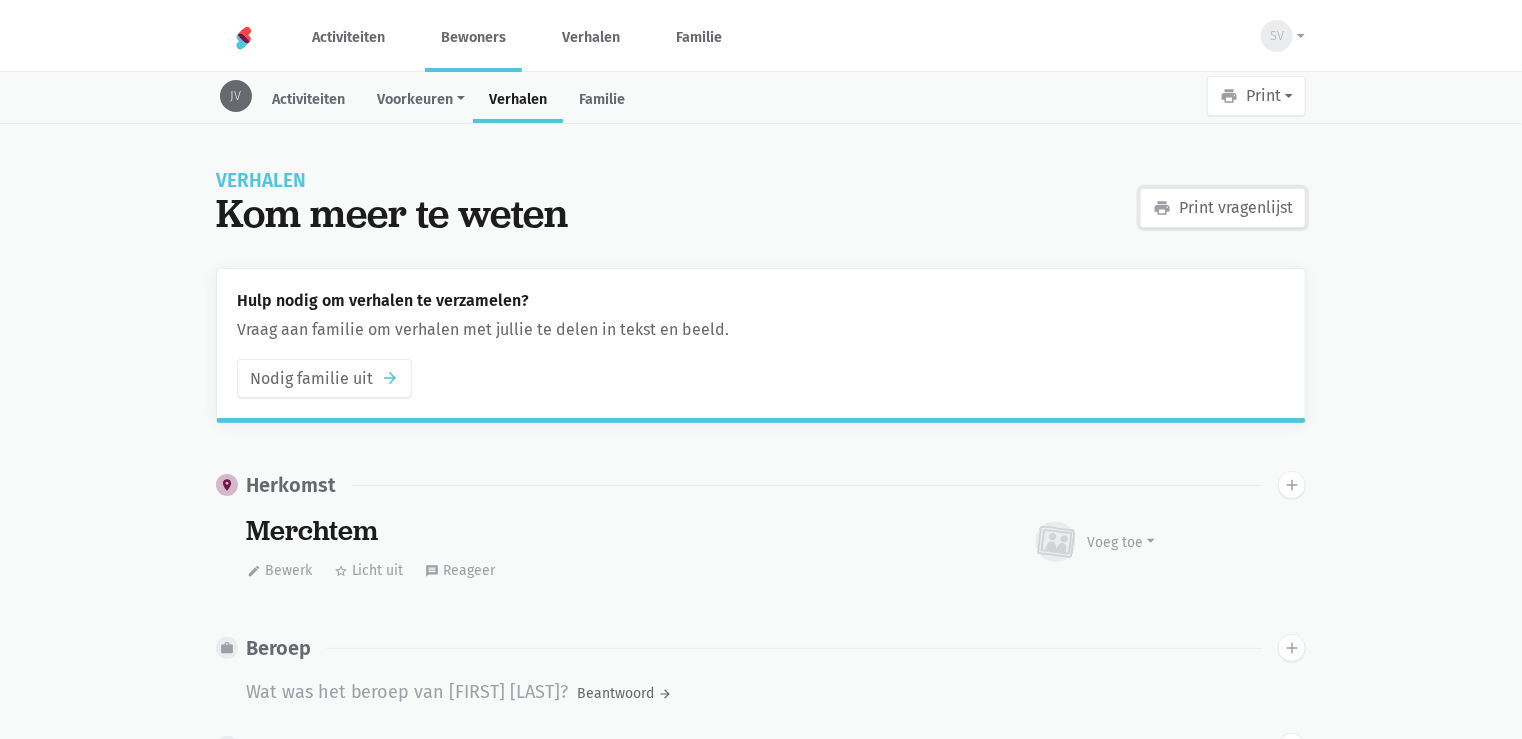 click on "print
Print vragenlijst" at bounding box center [1223, 208] 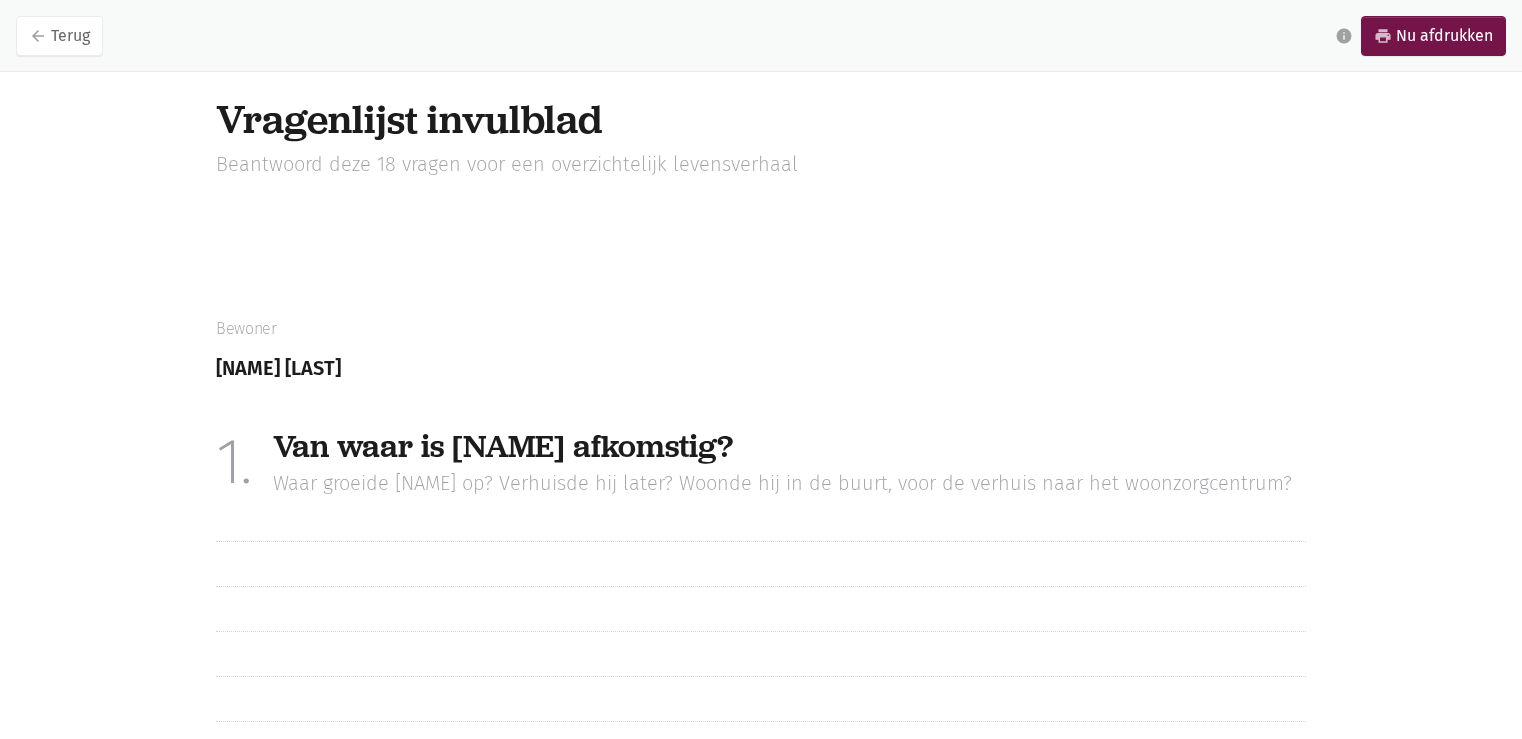 scroll, scrollTop: 0, scrollLeft: 0, axis: both 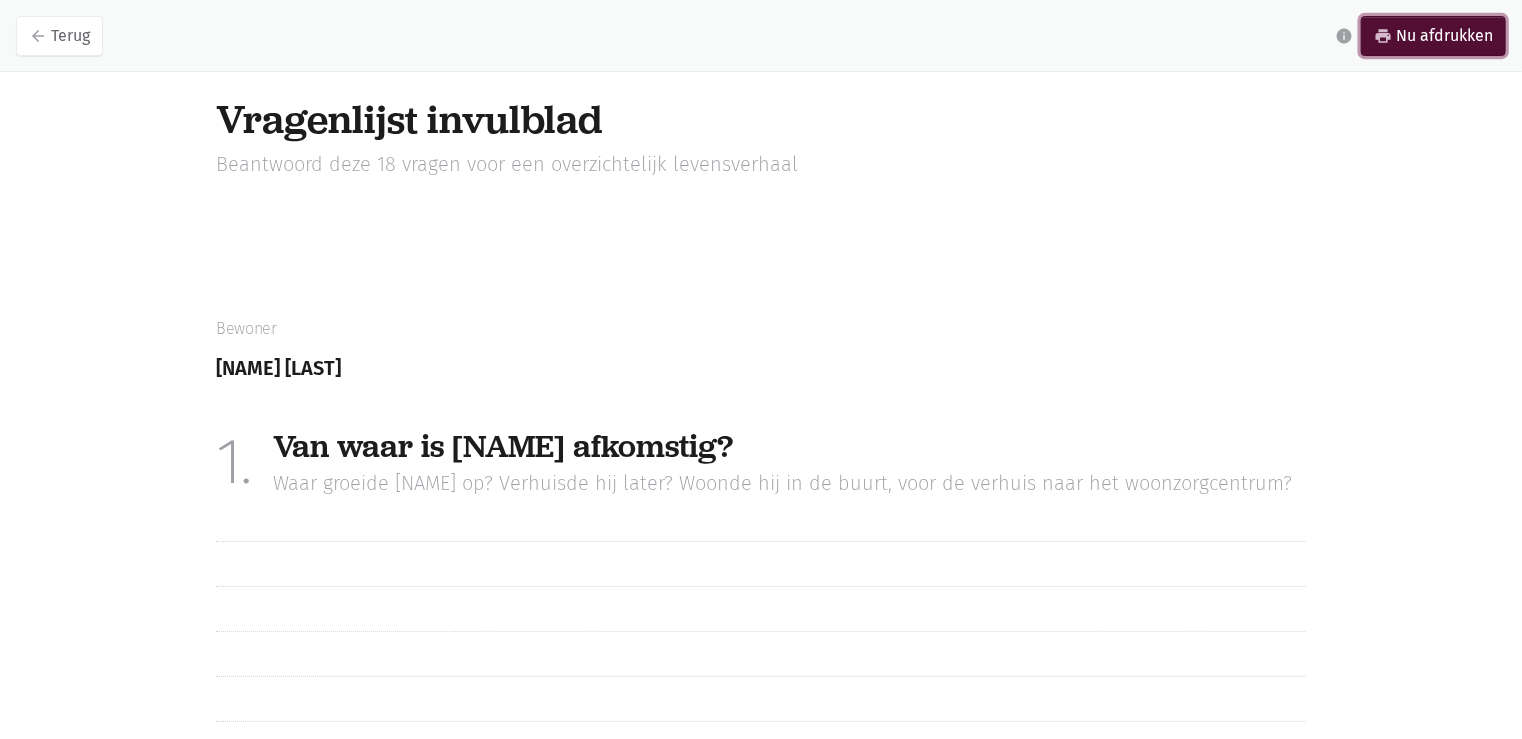 click on "print
Nu afdrukken" at bounding box center (1433, 36) 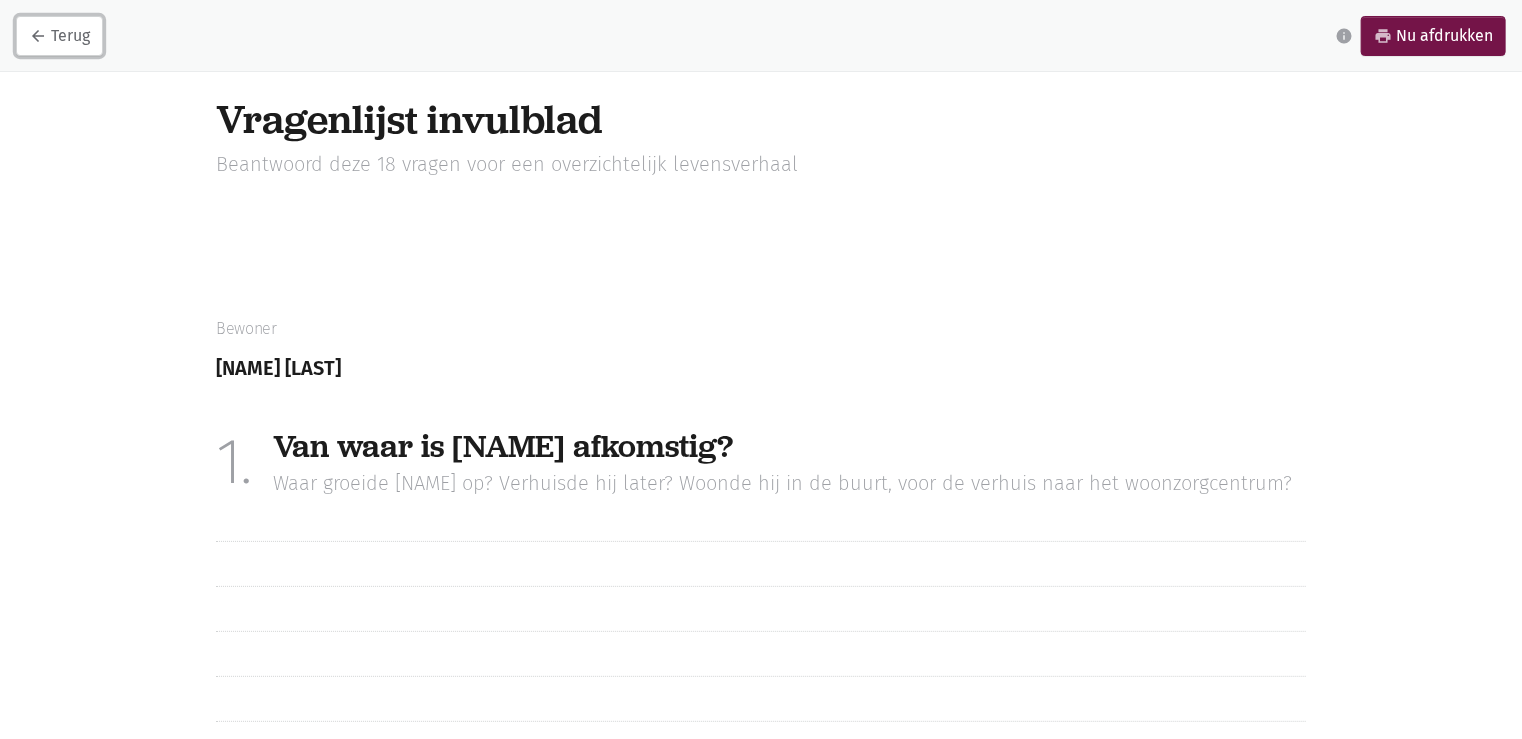 click on "arrow_back
Terug" at bounding box center (59, 36) 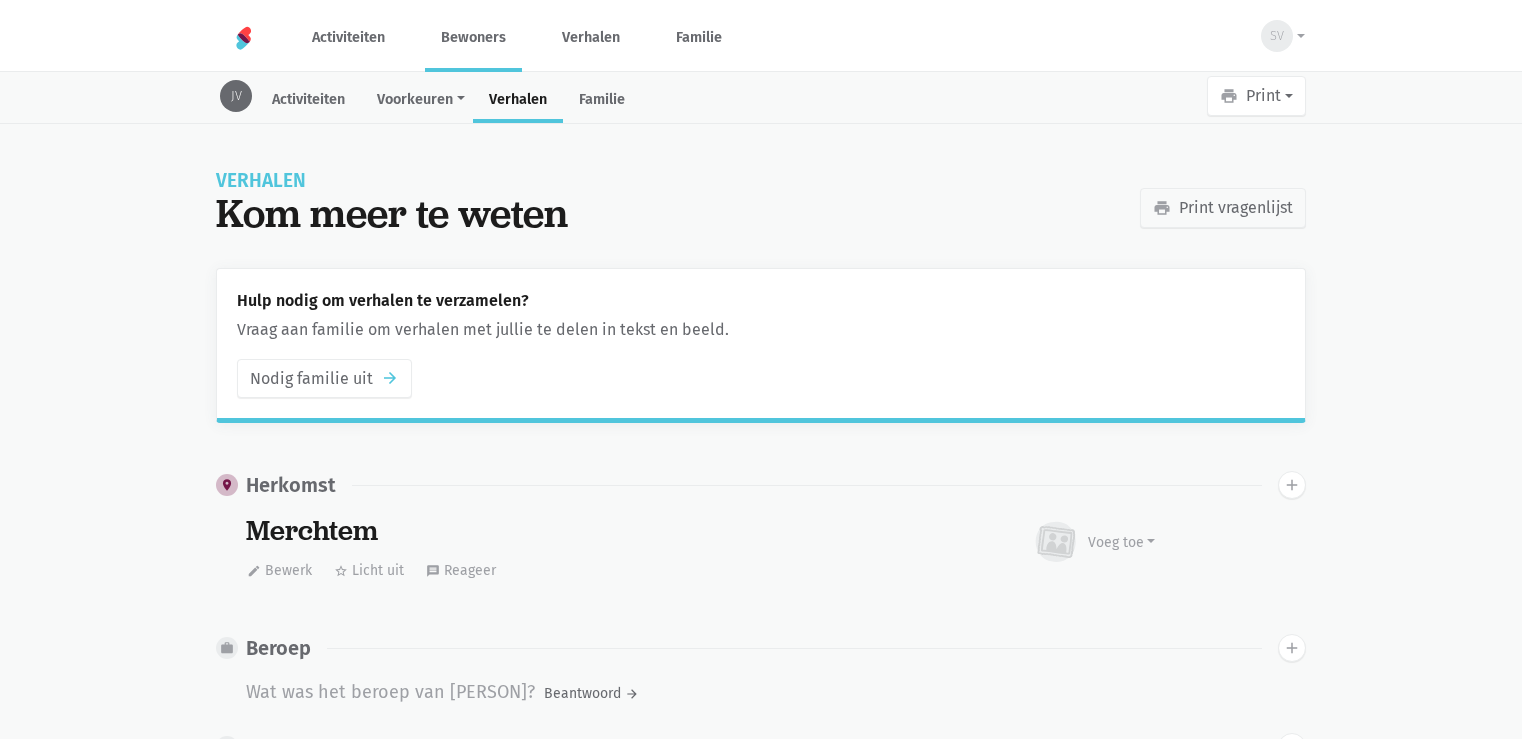 scroll, scrollTop: 0, scrollLeft: 0, axis: both 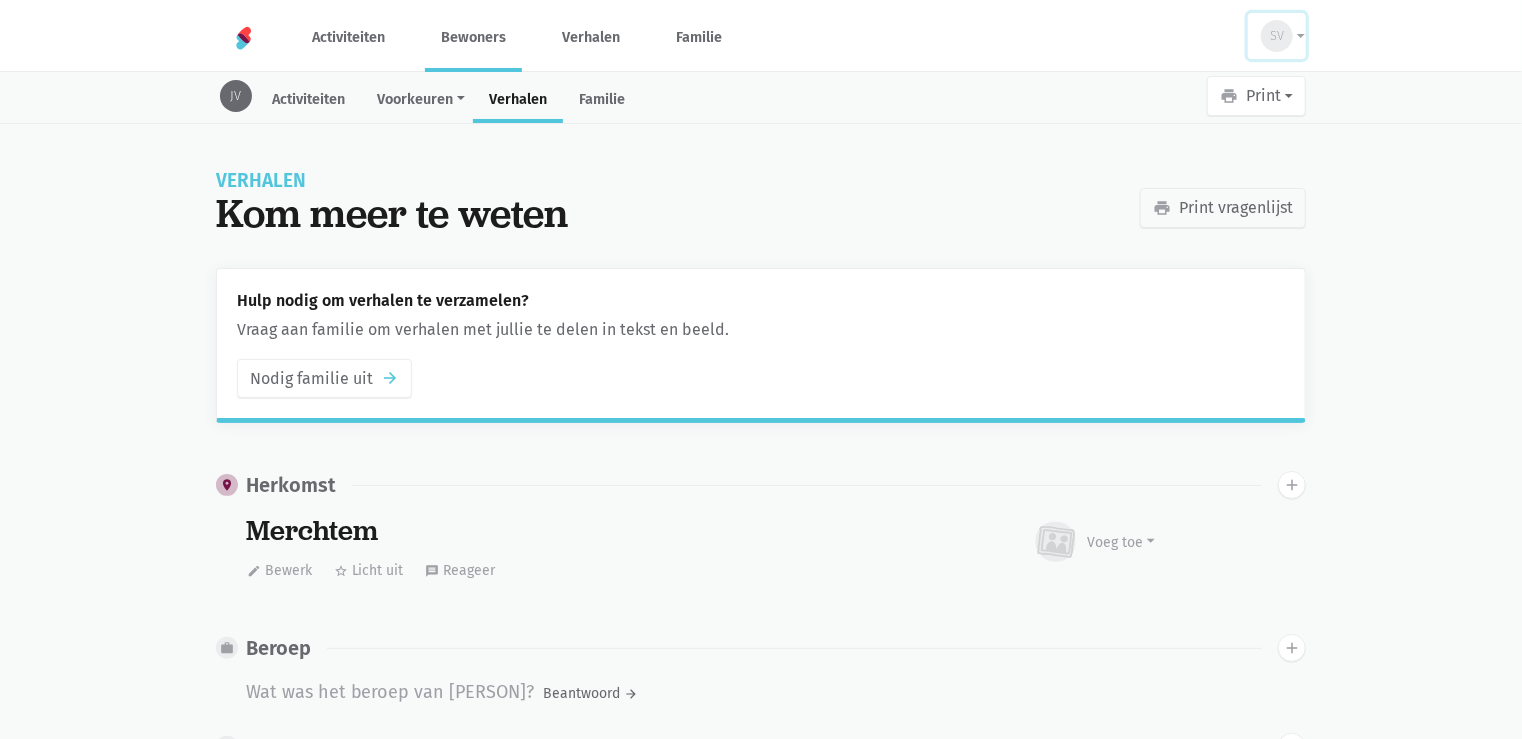 click on "SV" at bounding box center (1277, 36) 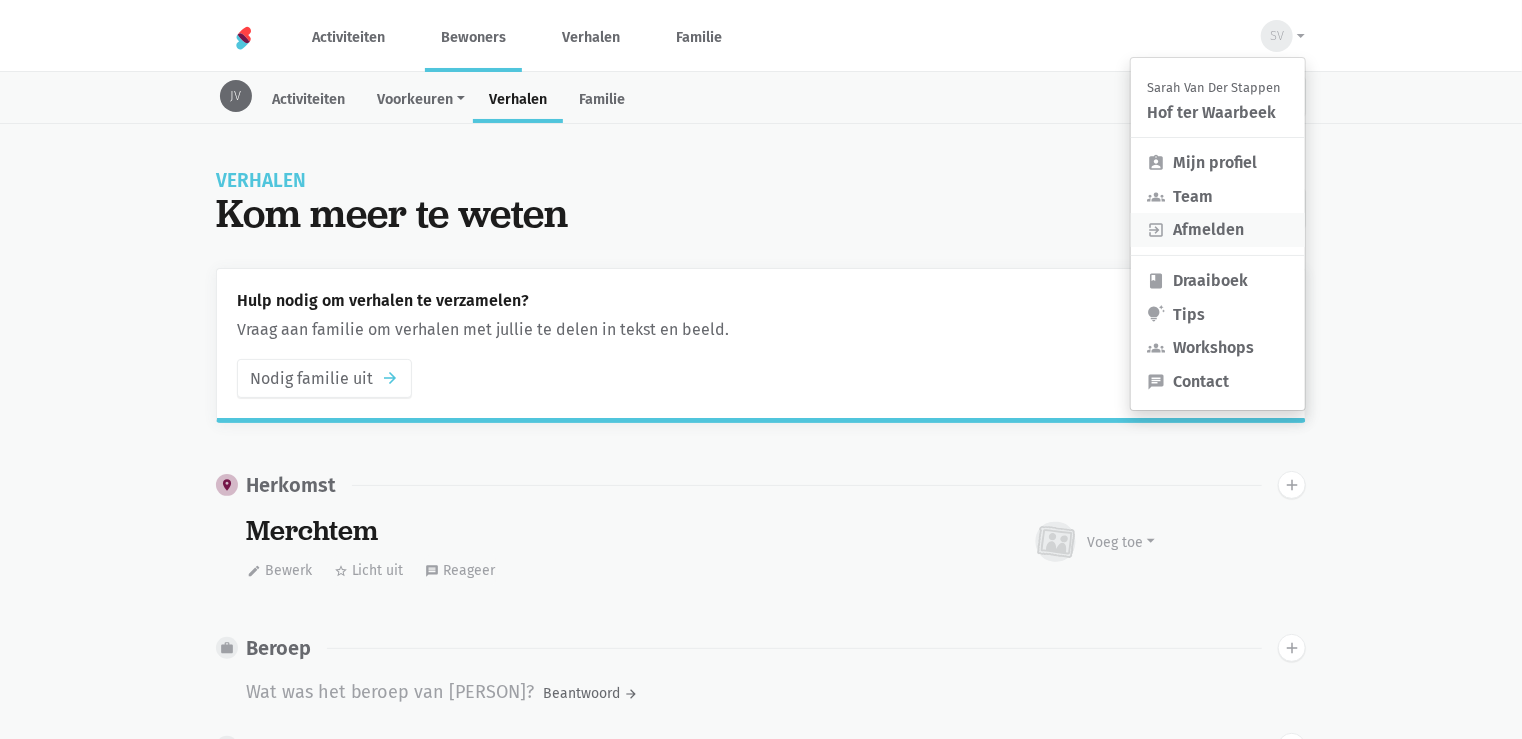 click on "exit_to_app
Afmelden" at bounding box center (1218, 230) 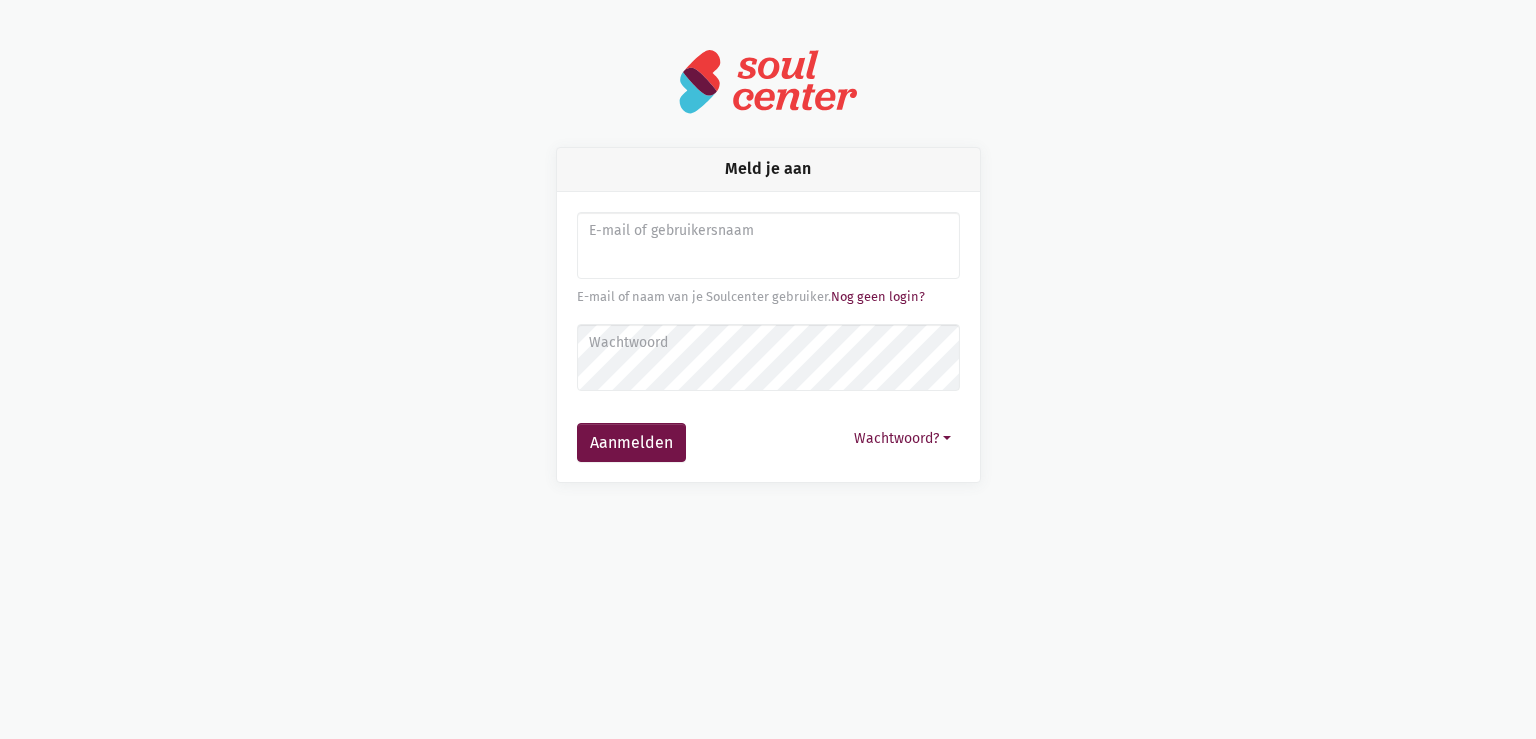 scroll, scrollTop: 0, scrollLeft: 0, axis: both 